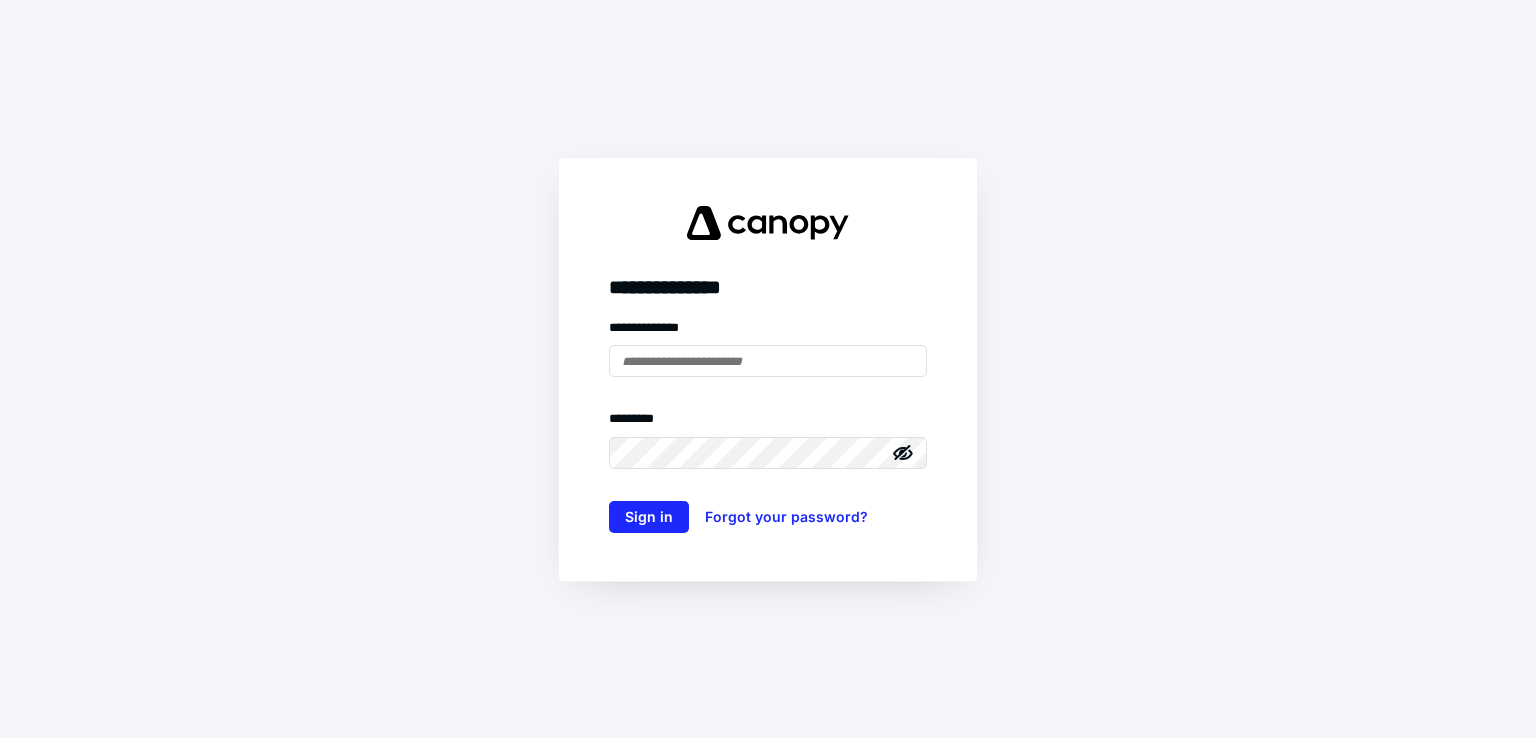 scroll, scrollTop: 0, scrollLeft: 0, axis: both 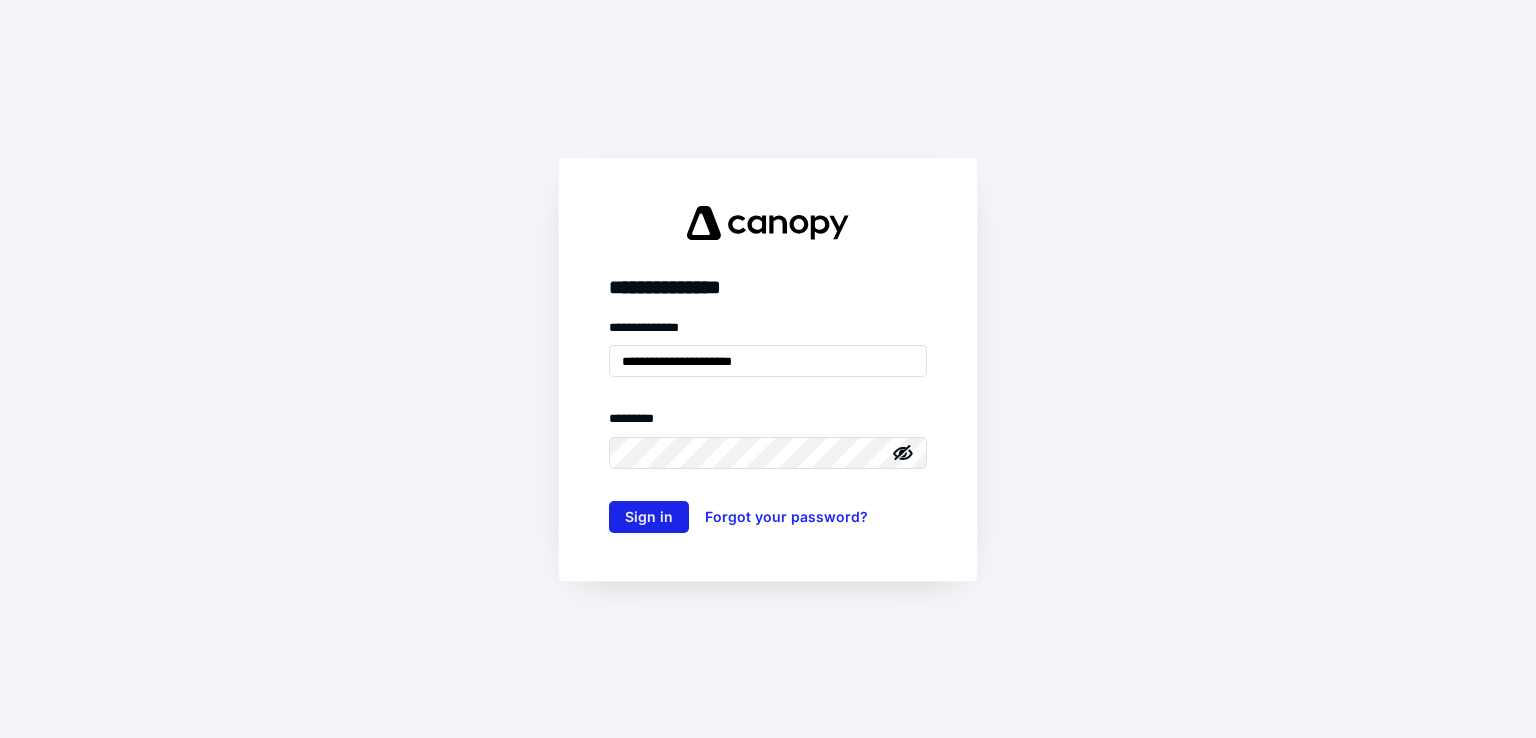 click on "Sign in" at bounding box center [649, 517] 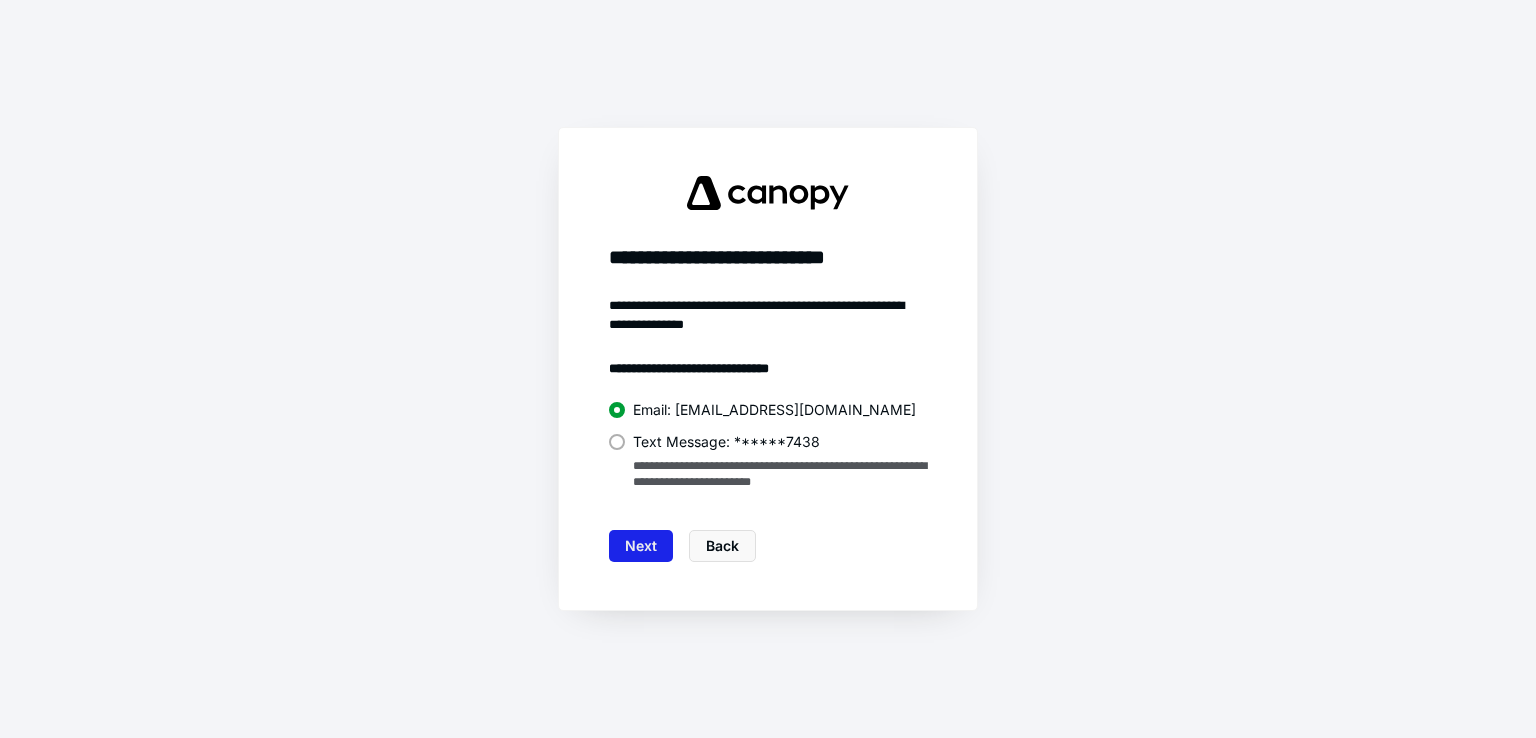 click on "Next" at bounding box center (641, 546) 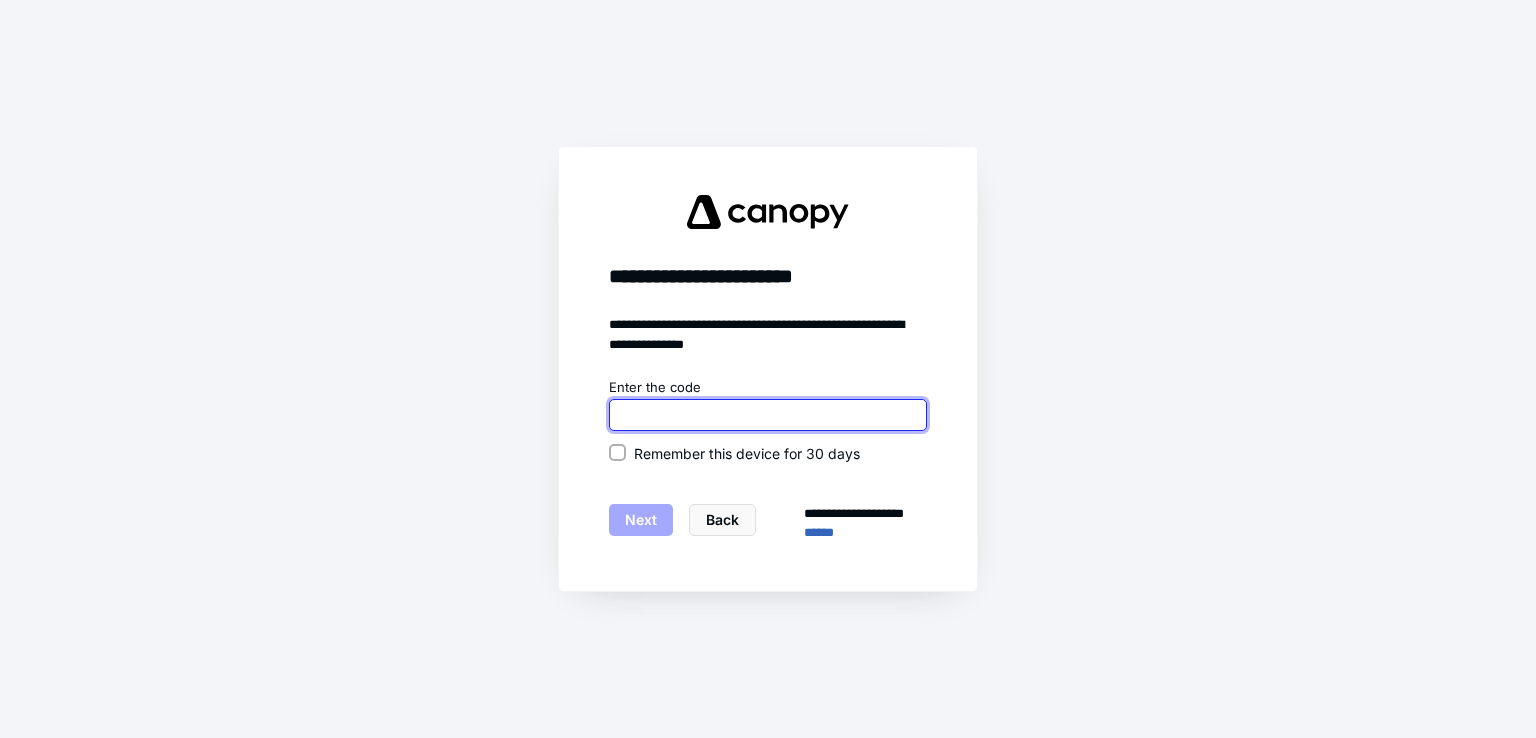 click at bounding box center [768, 415] 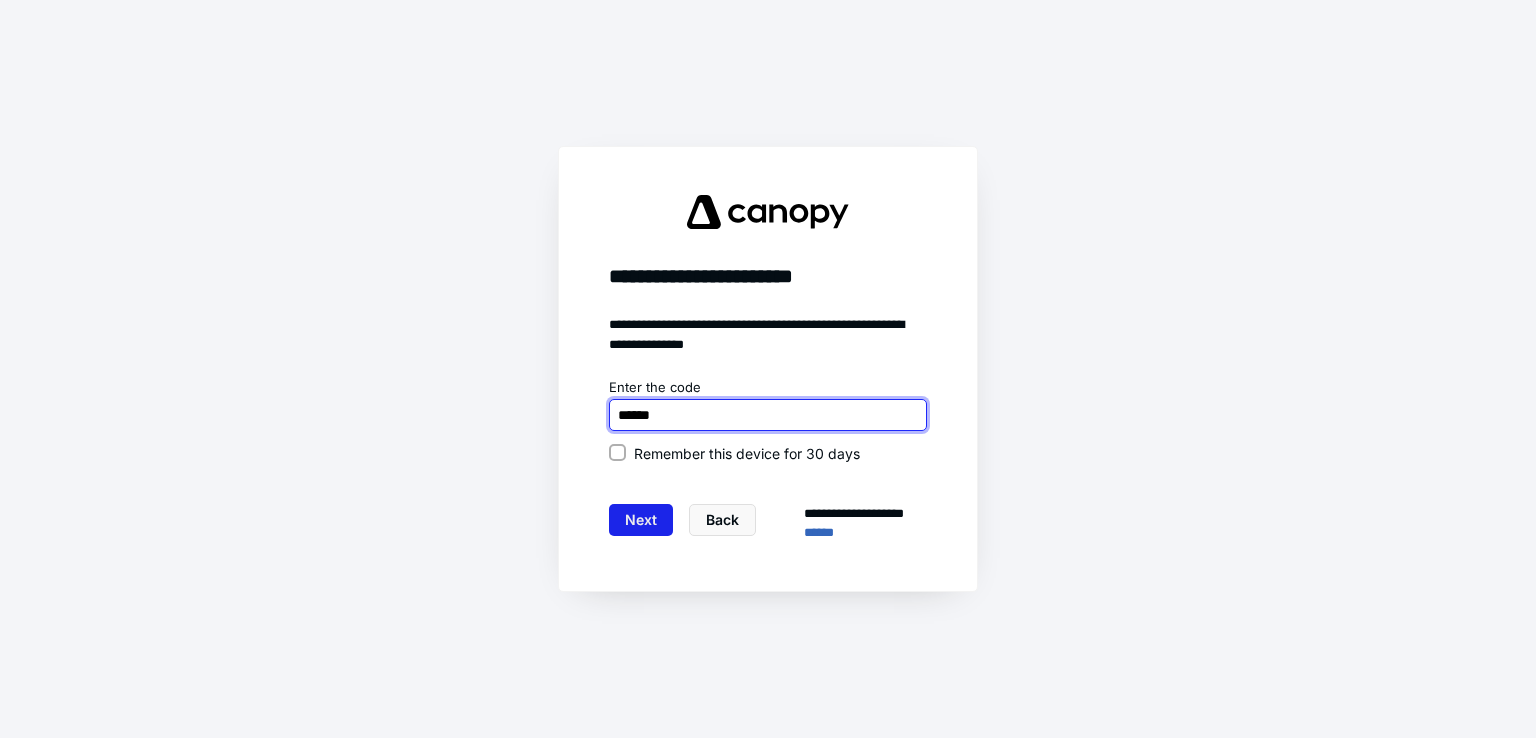 type on "******" 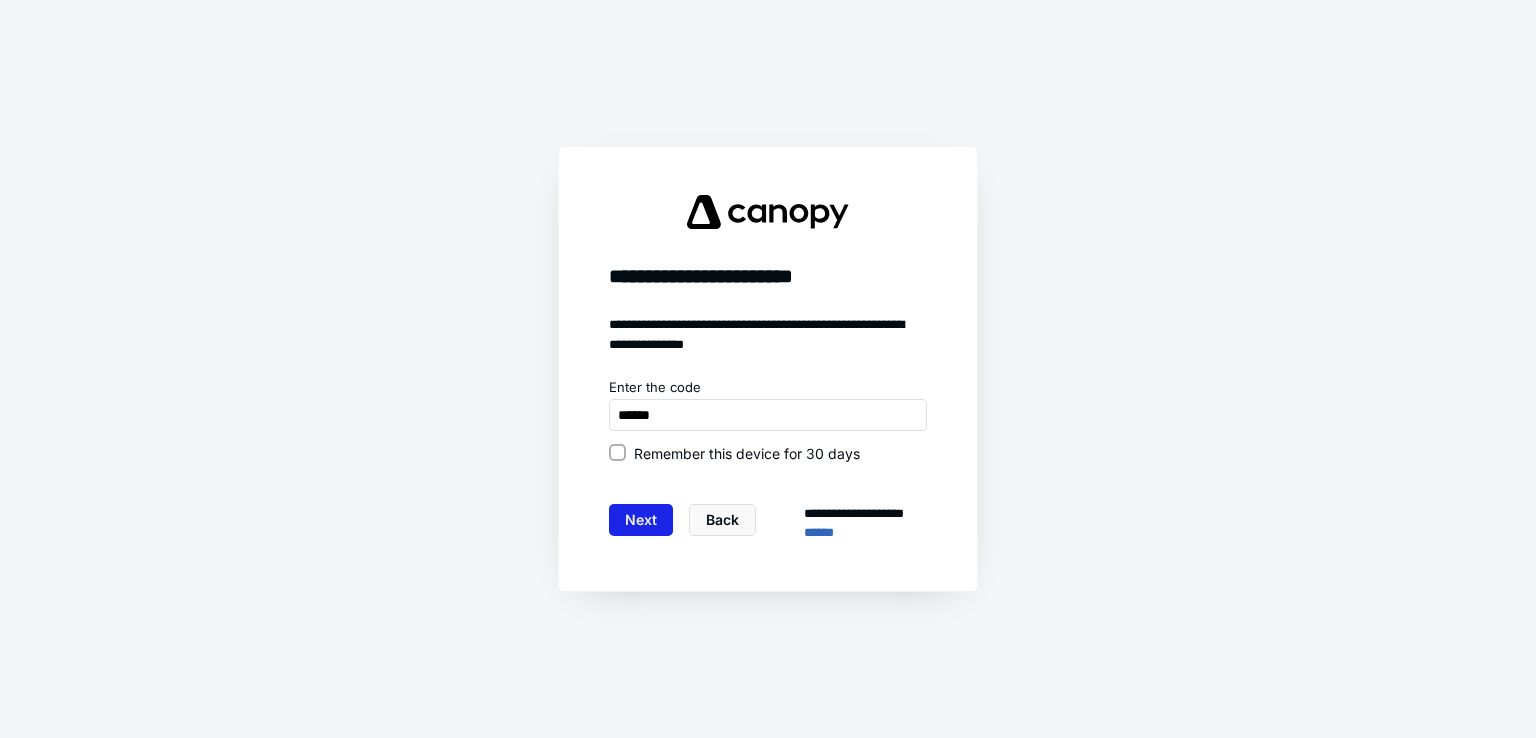 click on "Next" at bounding box center (641, 520) 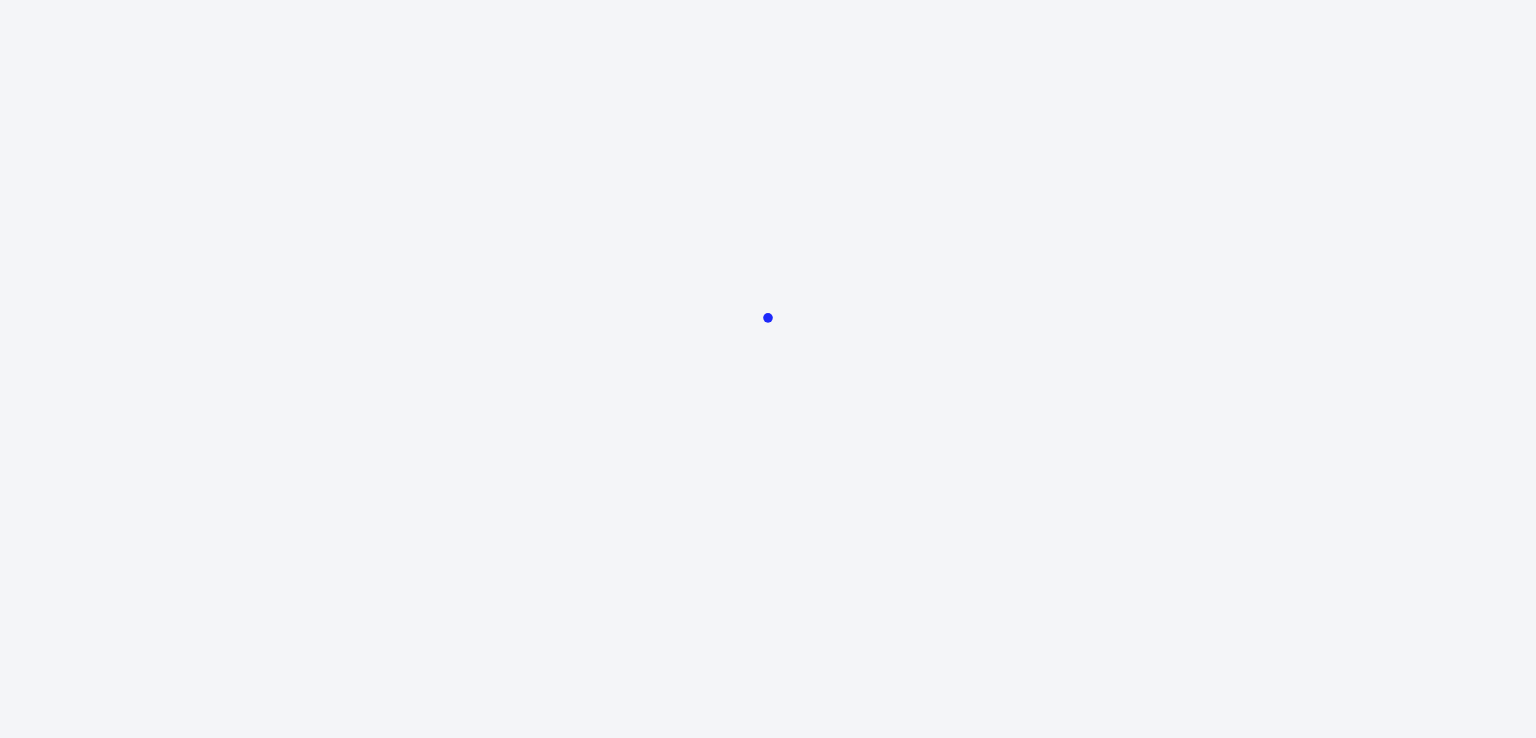 scroll, scrollTop: 0, scrollLeft: 0, axis: both 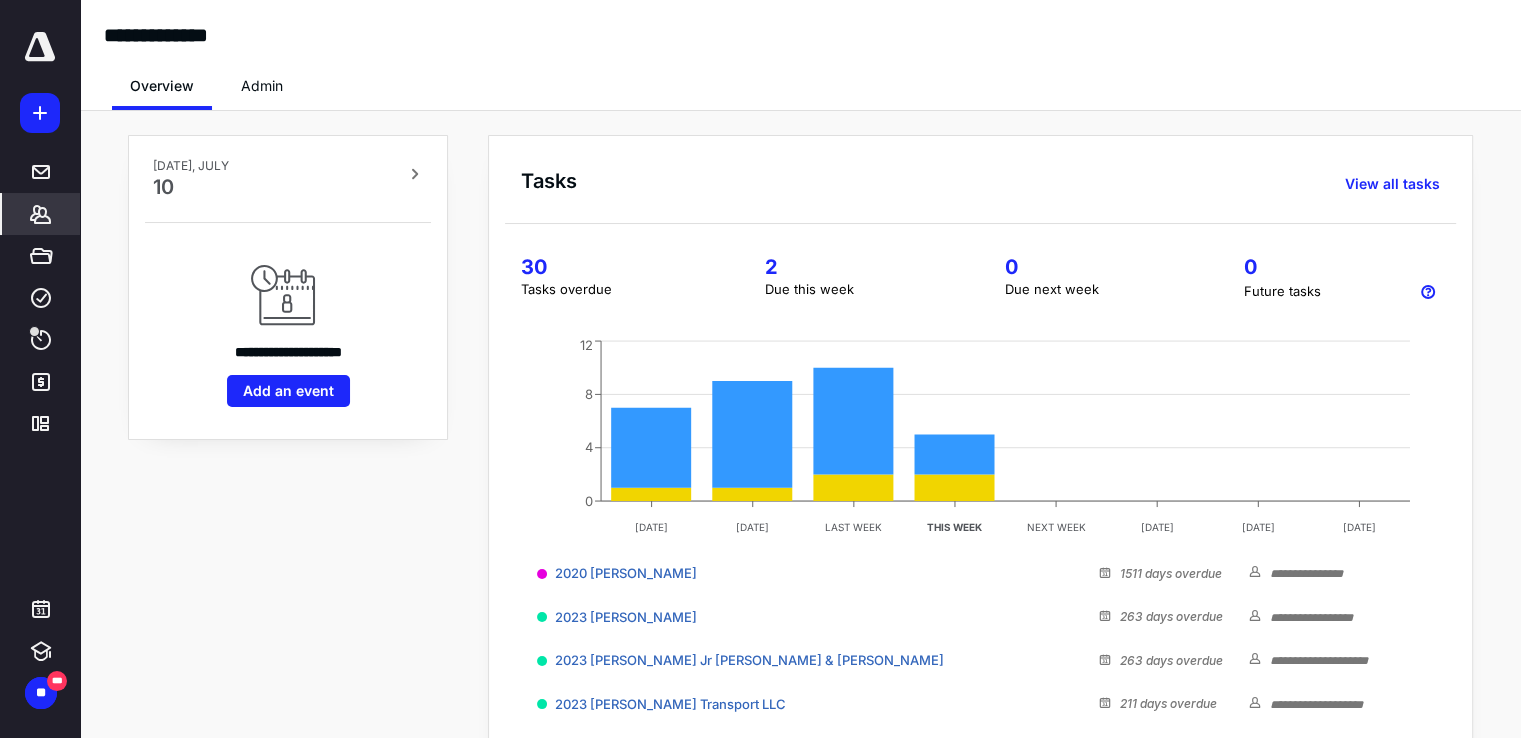 click 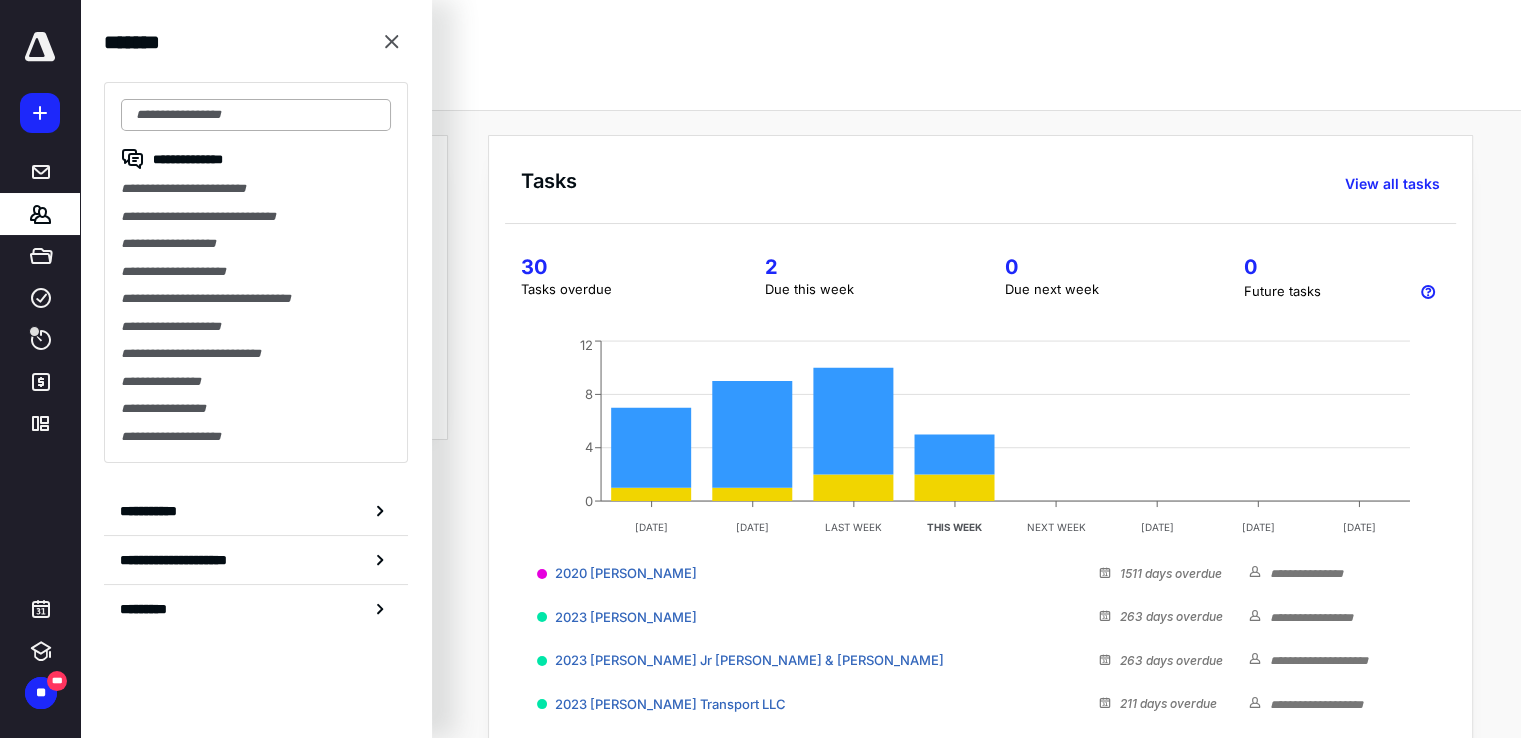 click at bounding box center [256, 115] 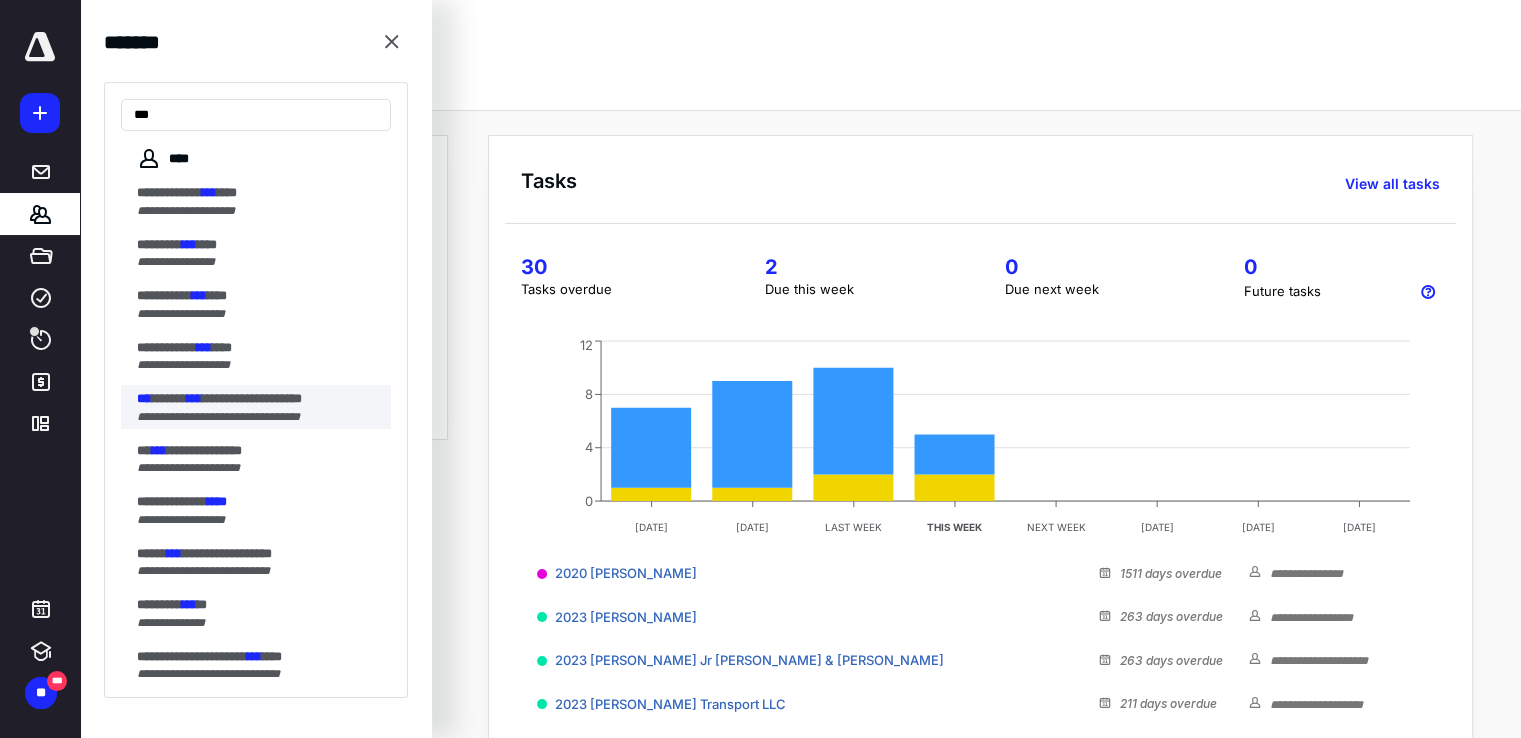 type on "***" 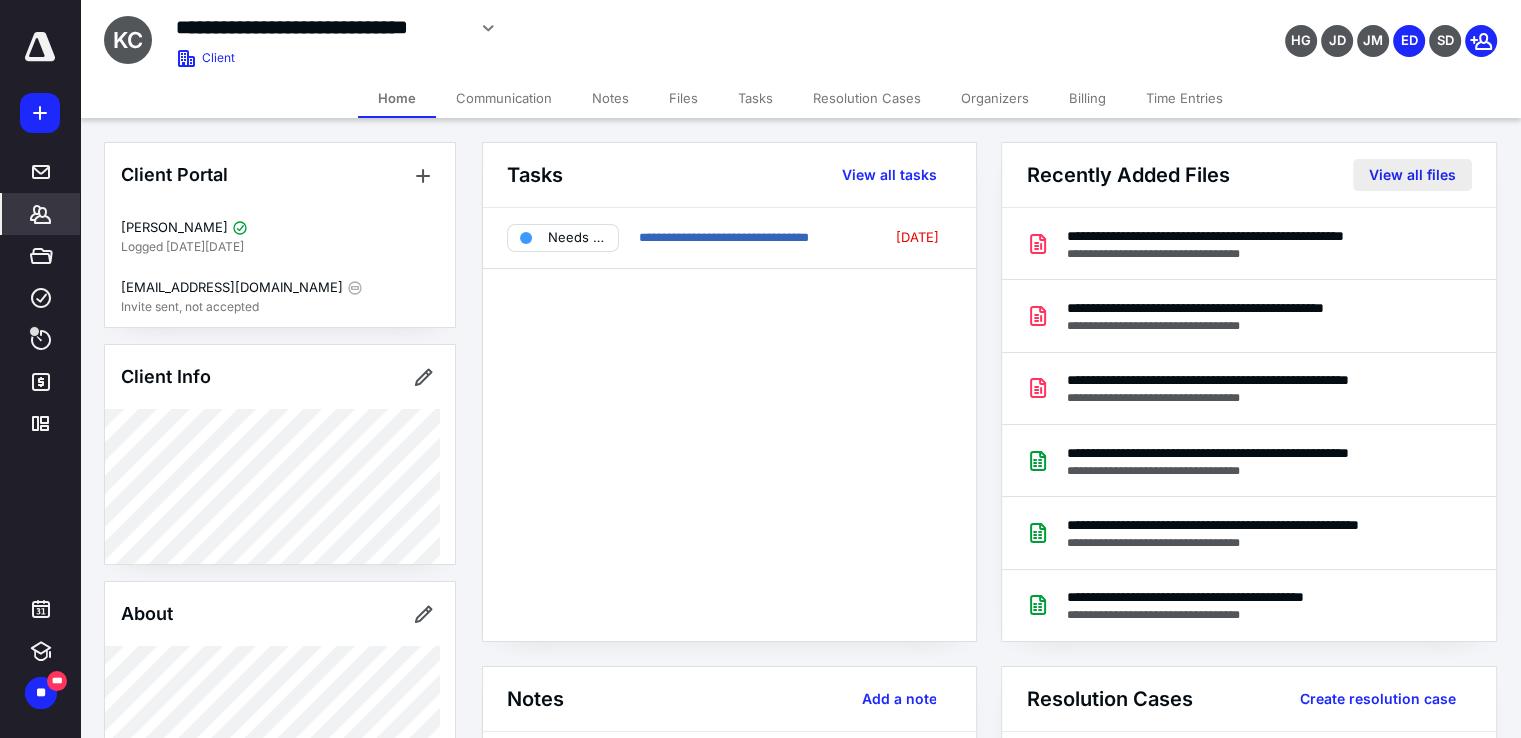 click on "View all files" at bounding box center [1412, 175] 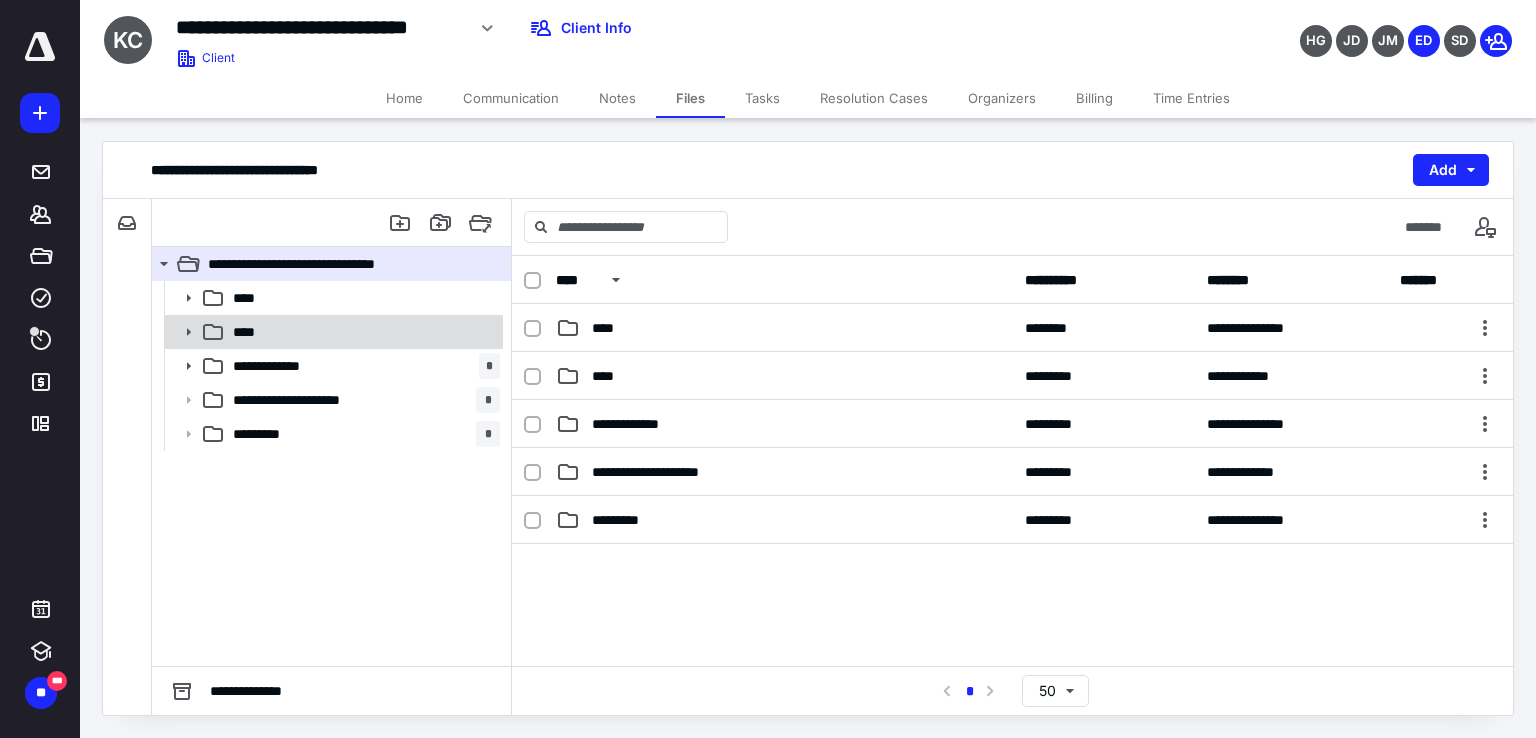 click 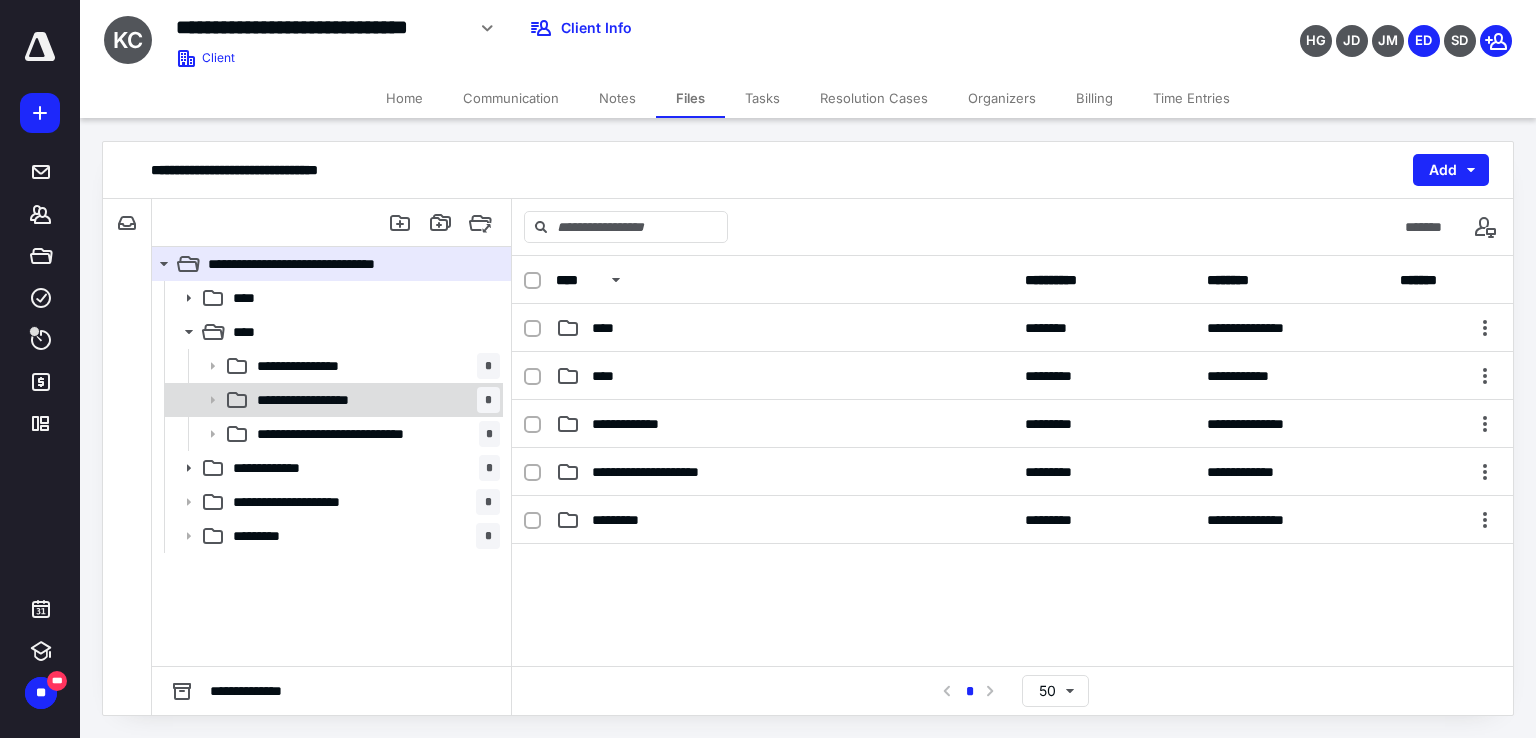 click on "**********" at bounding box center (374, 400) 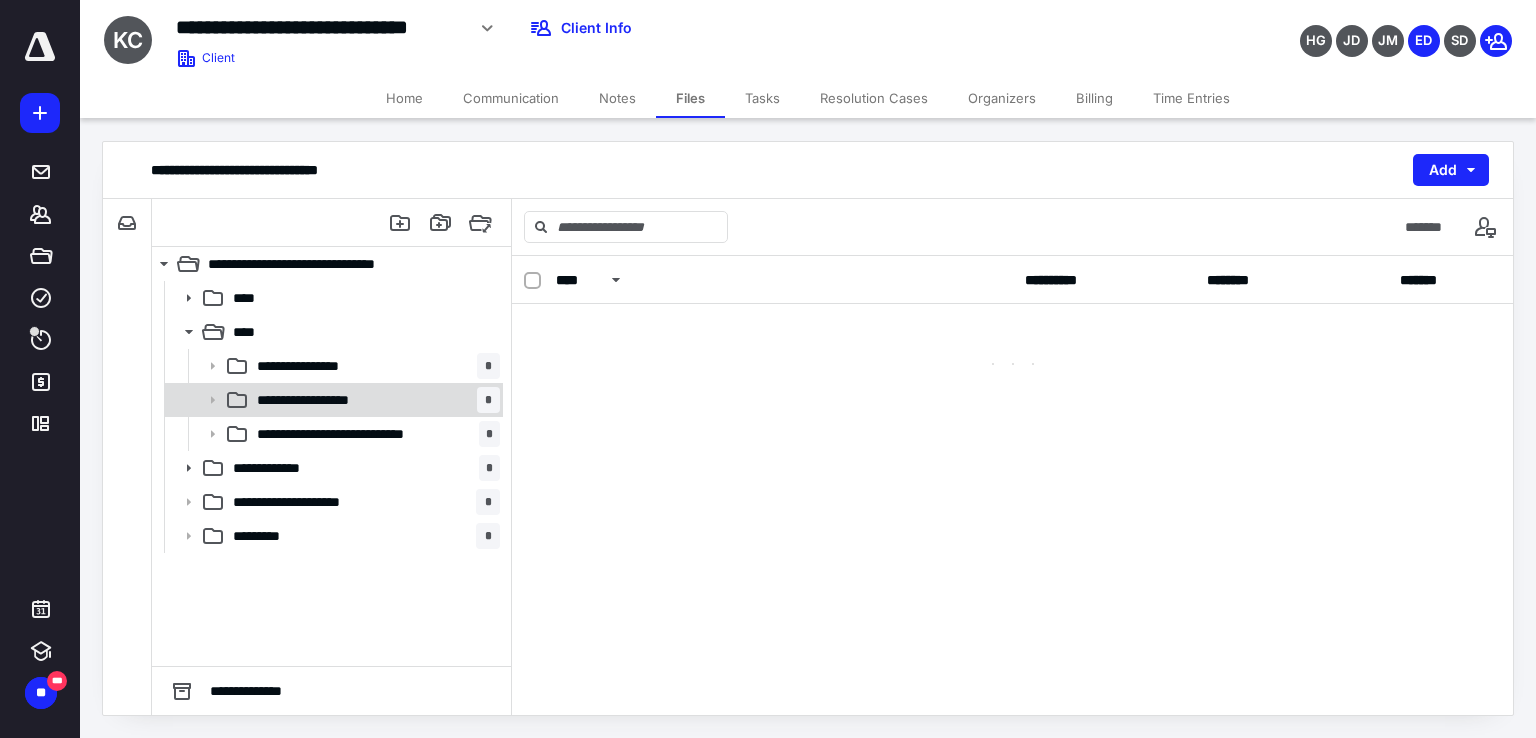 click on "**********" at bounding box center [374, 400] 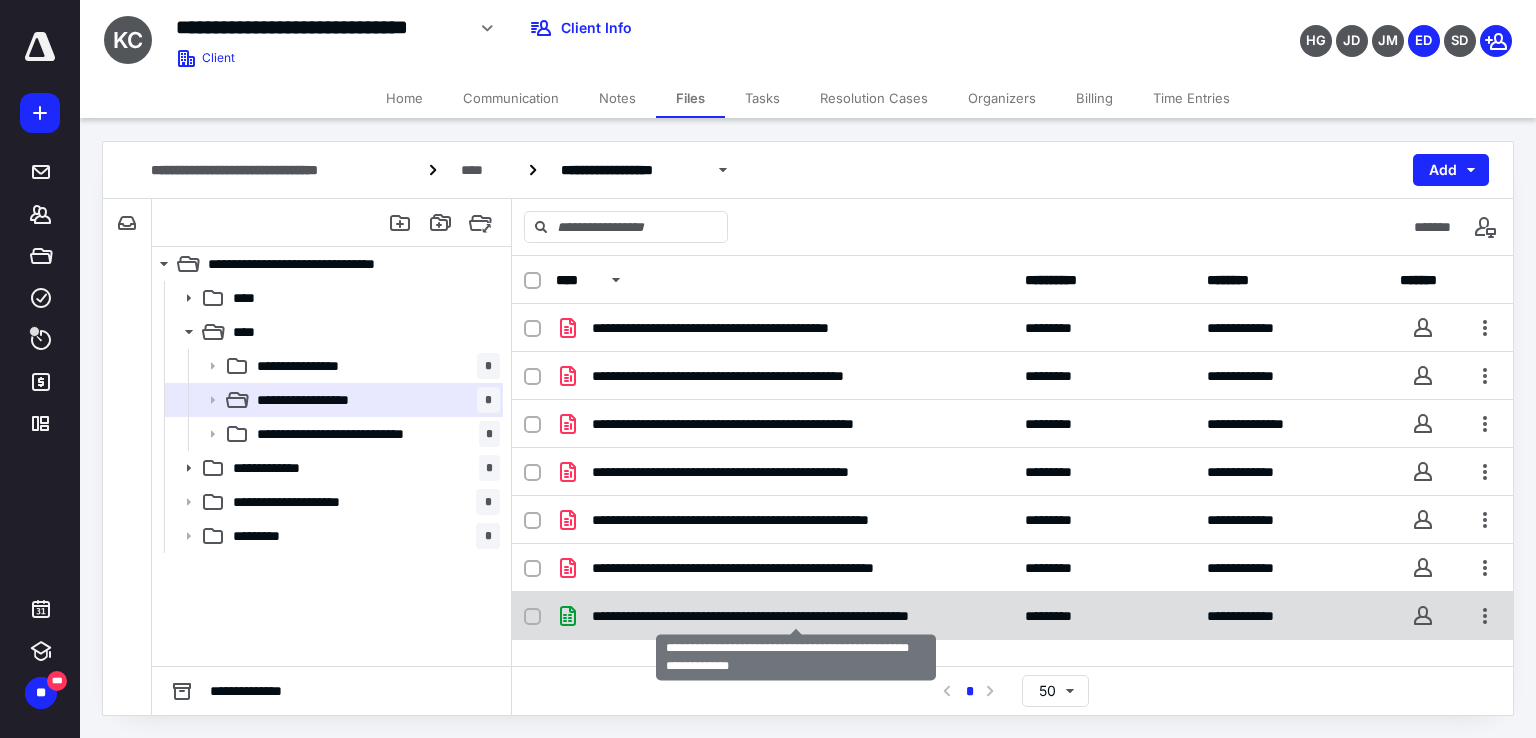 click on "**********" at bounding box center [796, 616] 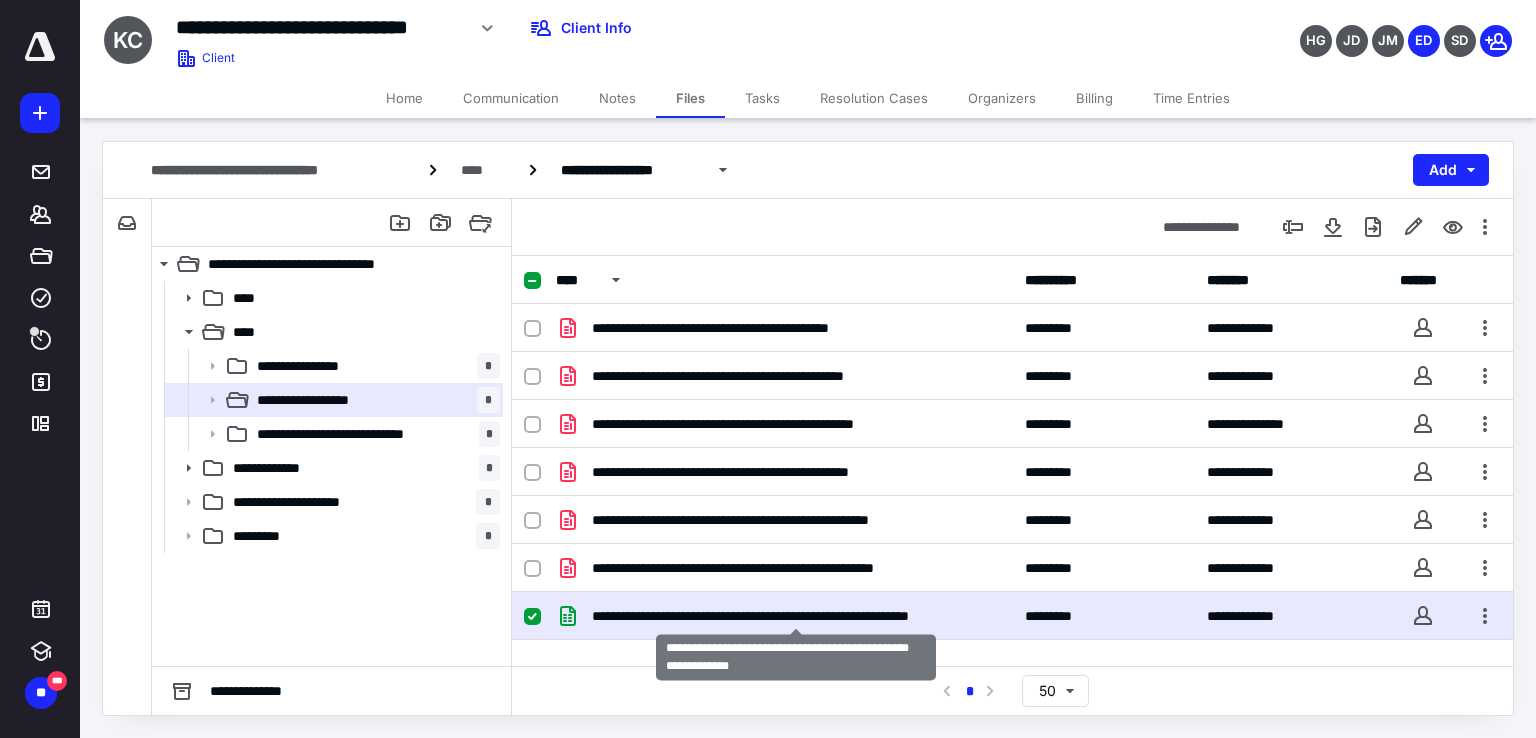 click on "**********" at bounding box center [796, 616] 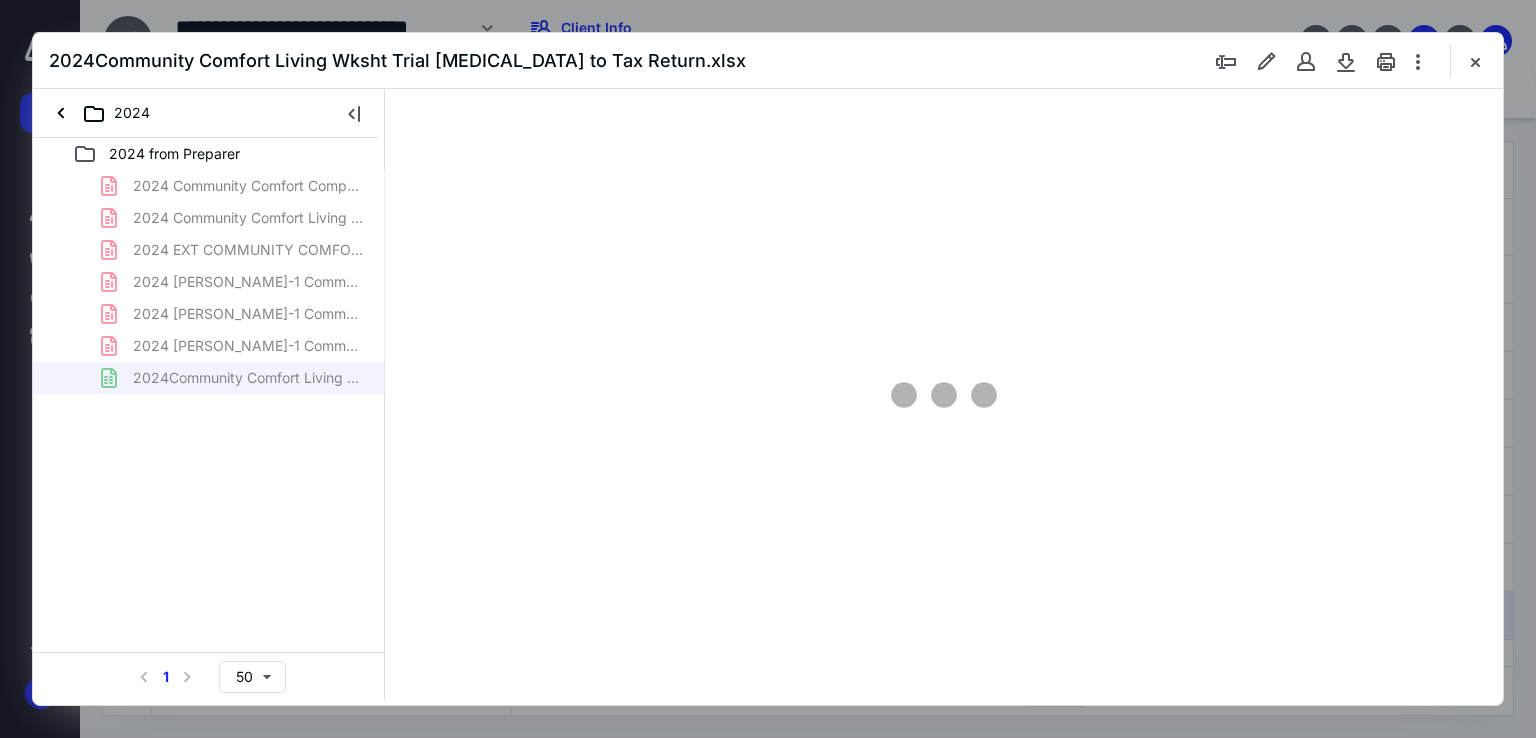 scroll, scrollTop: 0, scrollLeft: 0, axis: both 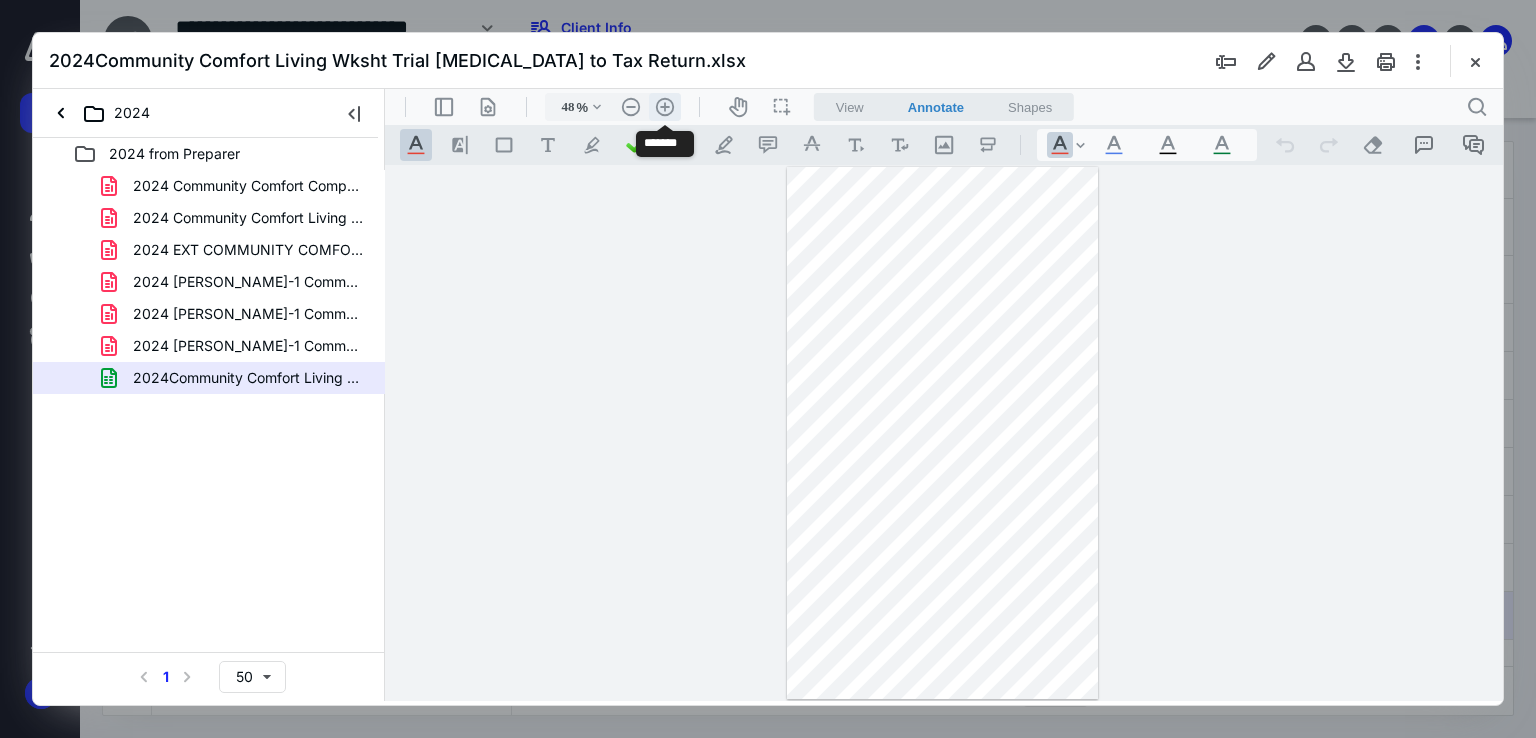 click on ".cls-1{fill:#abb0c4;} icon - header - zoom - in - line" at bounding box center (665, 107) 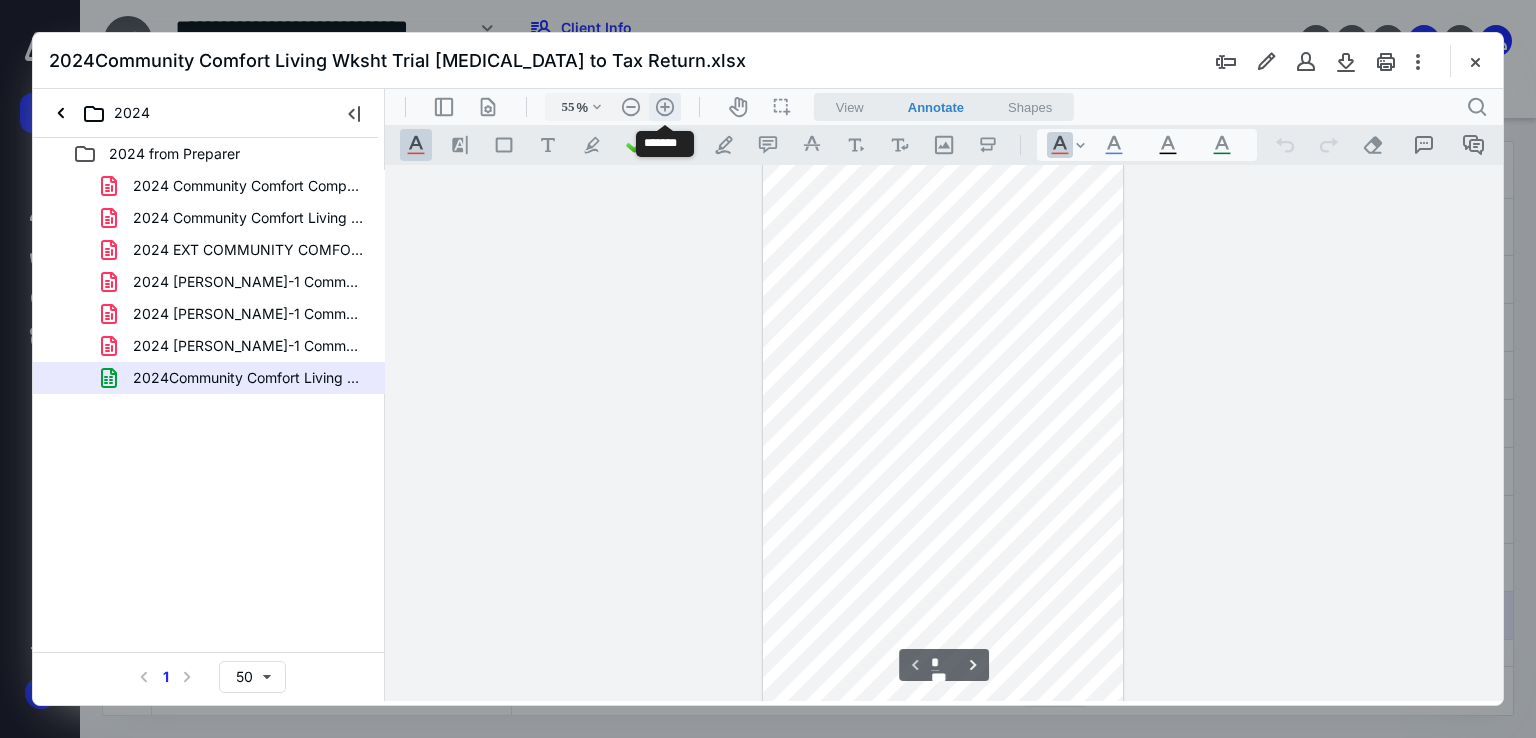 click on ".cls-1{fill:#abb0c4;} icon - header - zoom - in - line" at bounding box center (665, 107) 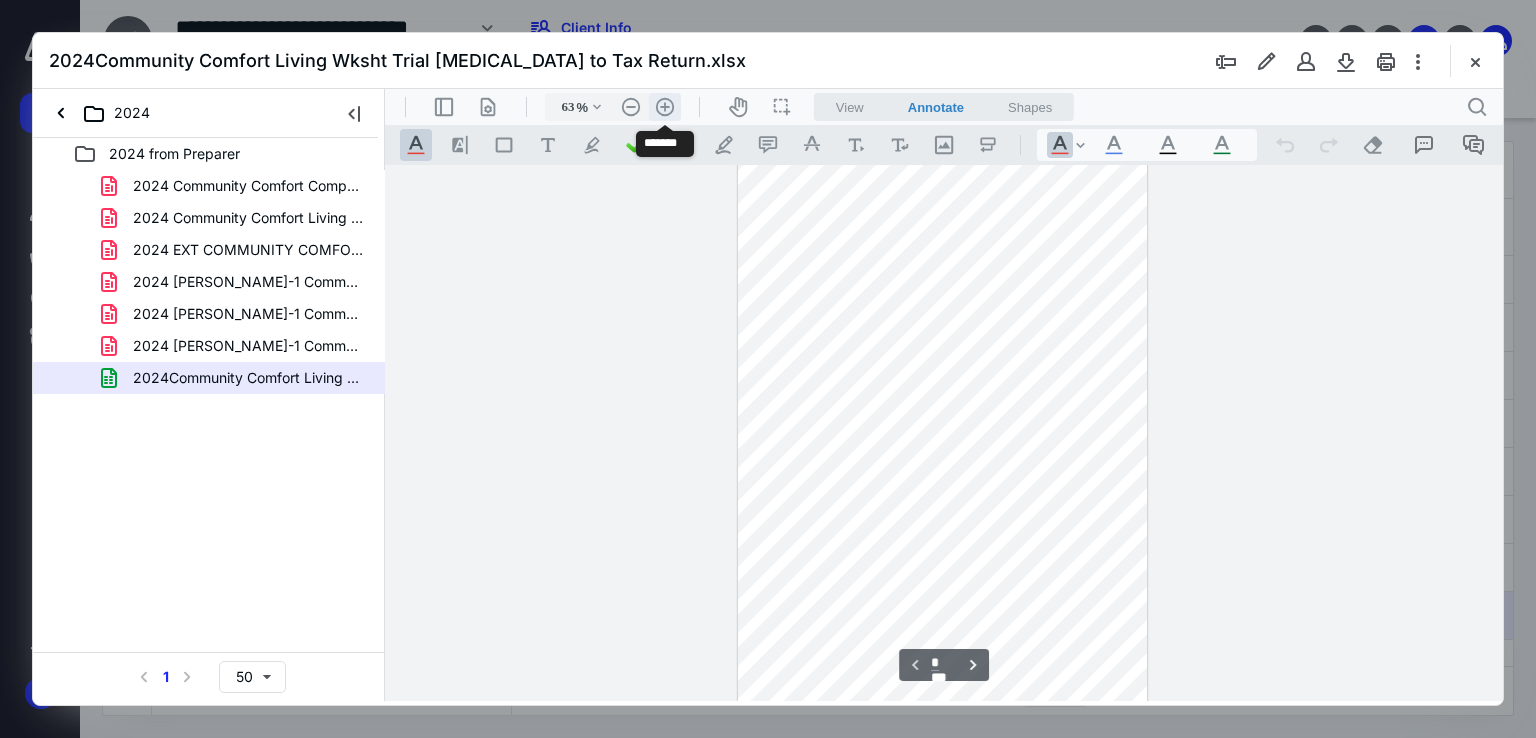 click on ".cls-1{fill:#abb0c4;} icon - header - zoom - in - line" at bounding box center [665, 107] 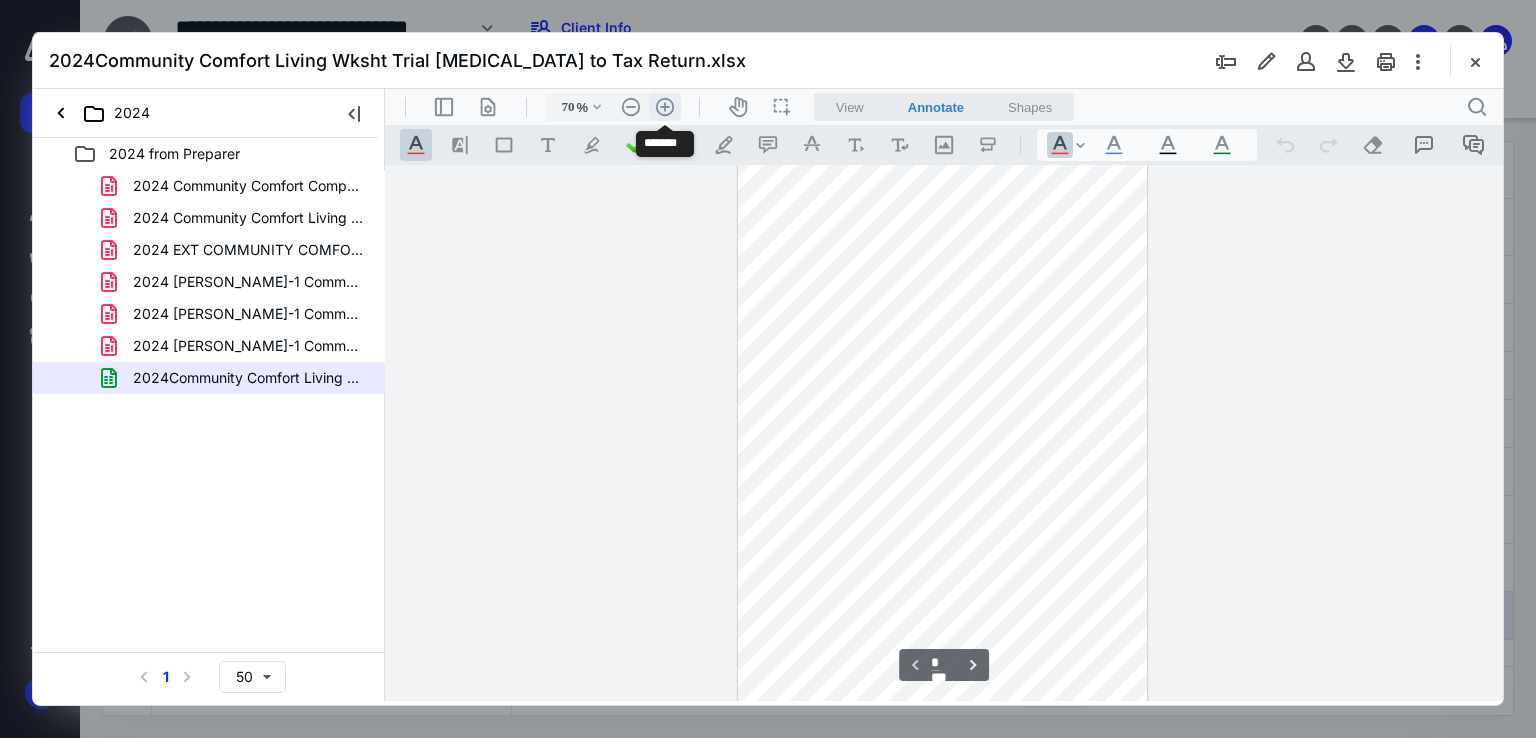 click on ".cls-1{fill:#abb0c4;} icon - header - zoom - in - line" at bounding box center [665, 107] 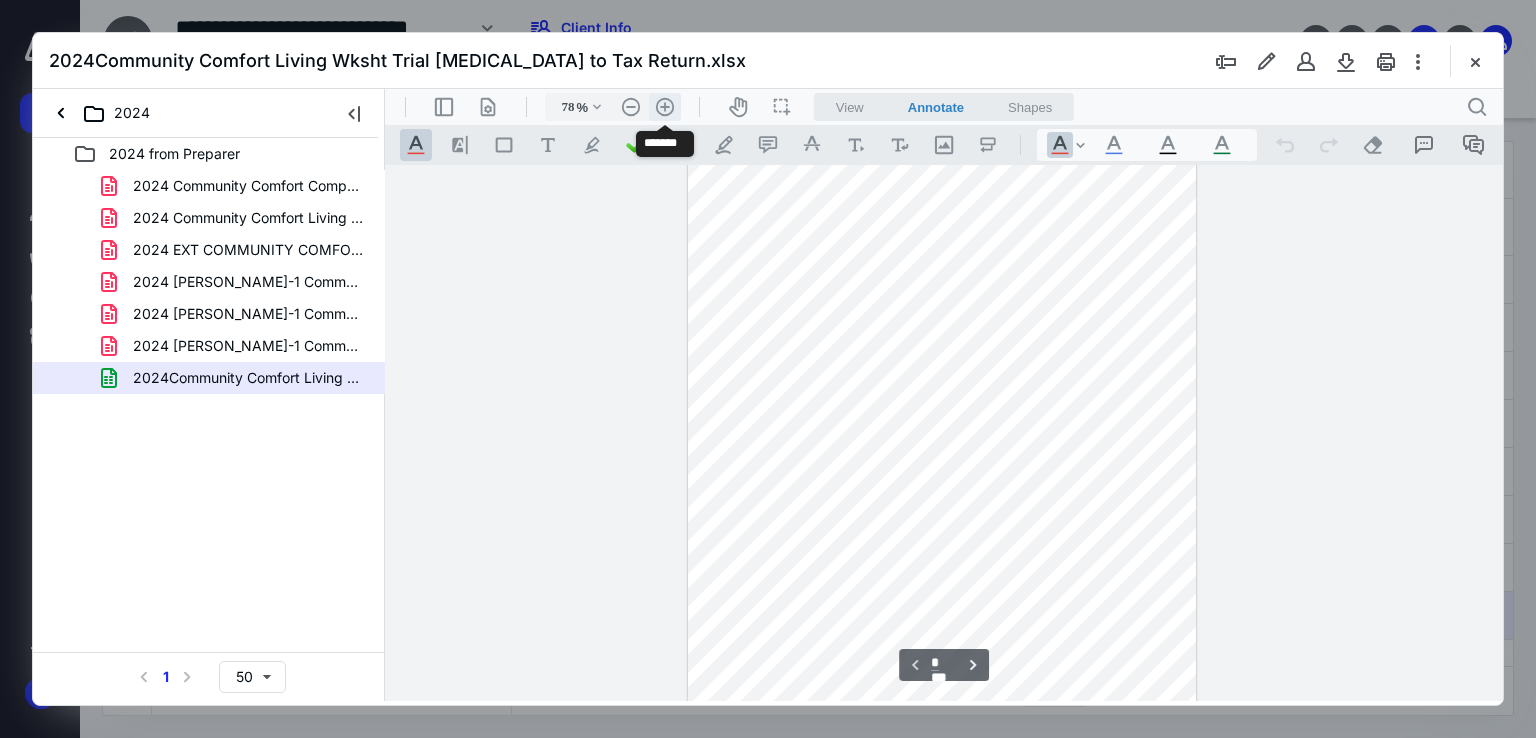 scroll, scrollTop: 144, scrollLeft: 0, axis: vertical 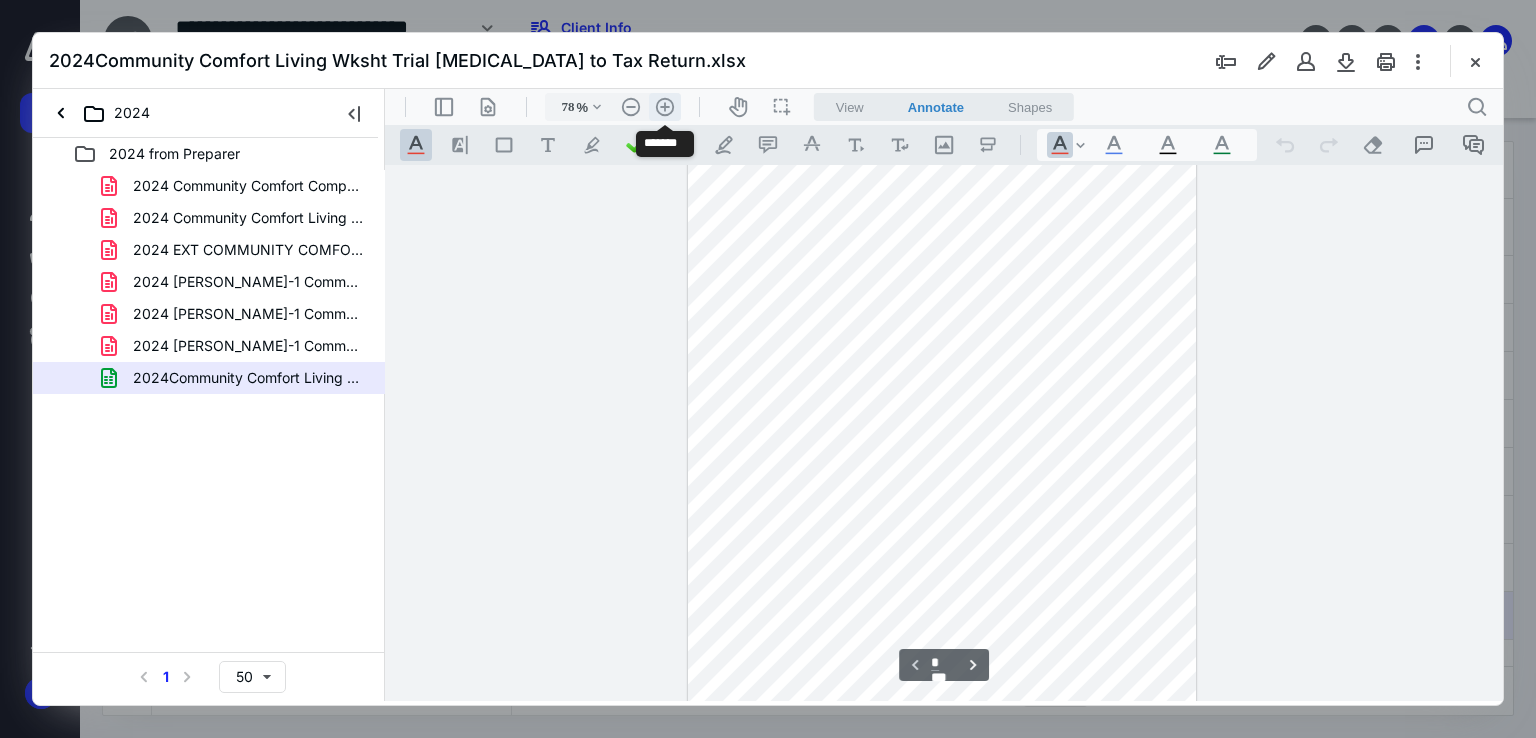 click on ".cls-1{fill:#abb0c4;} icon - header - zoom - in - line" at bounding box center [665, 107] 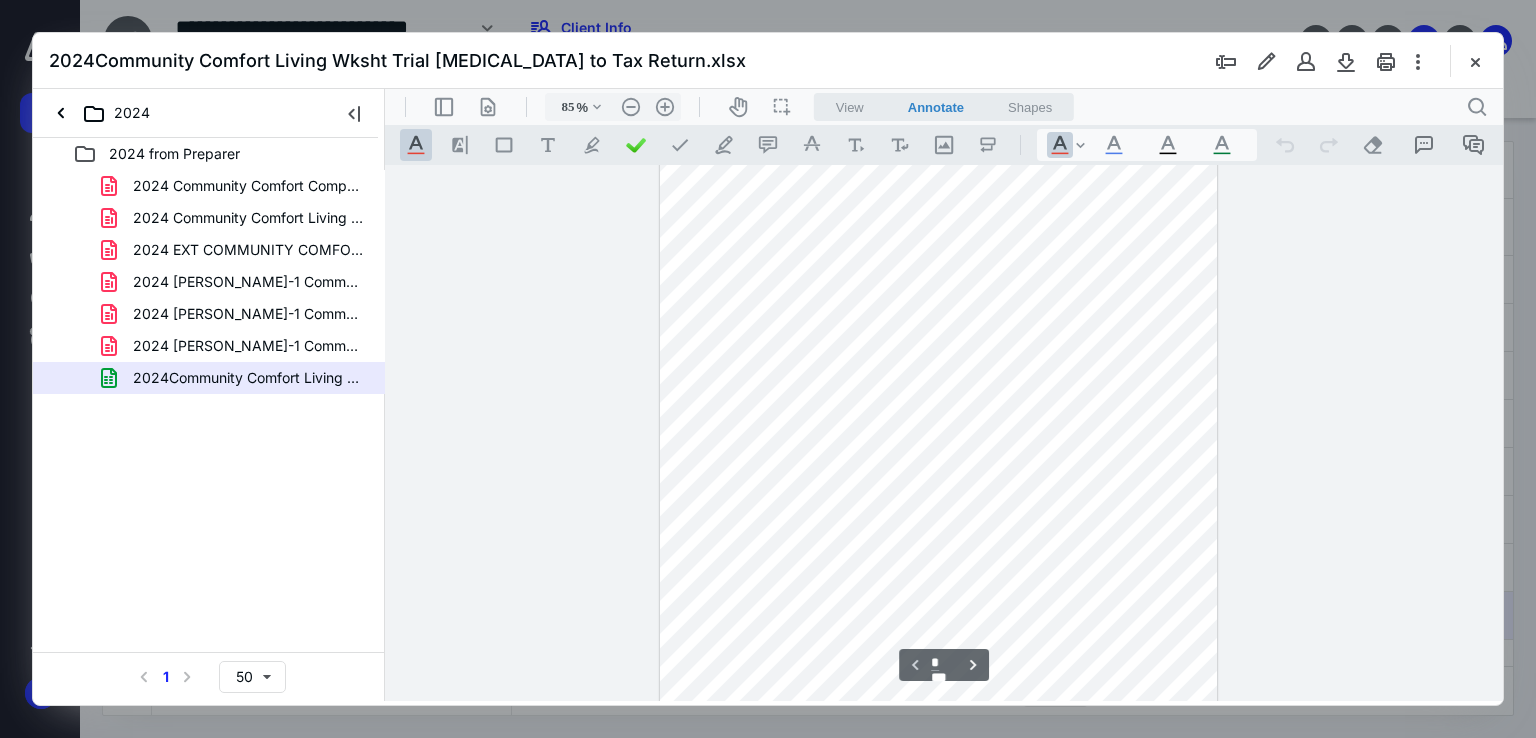 scroll, scrollTop: 580, scrollLeft: 24, axis: both 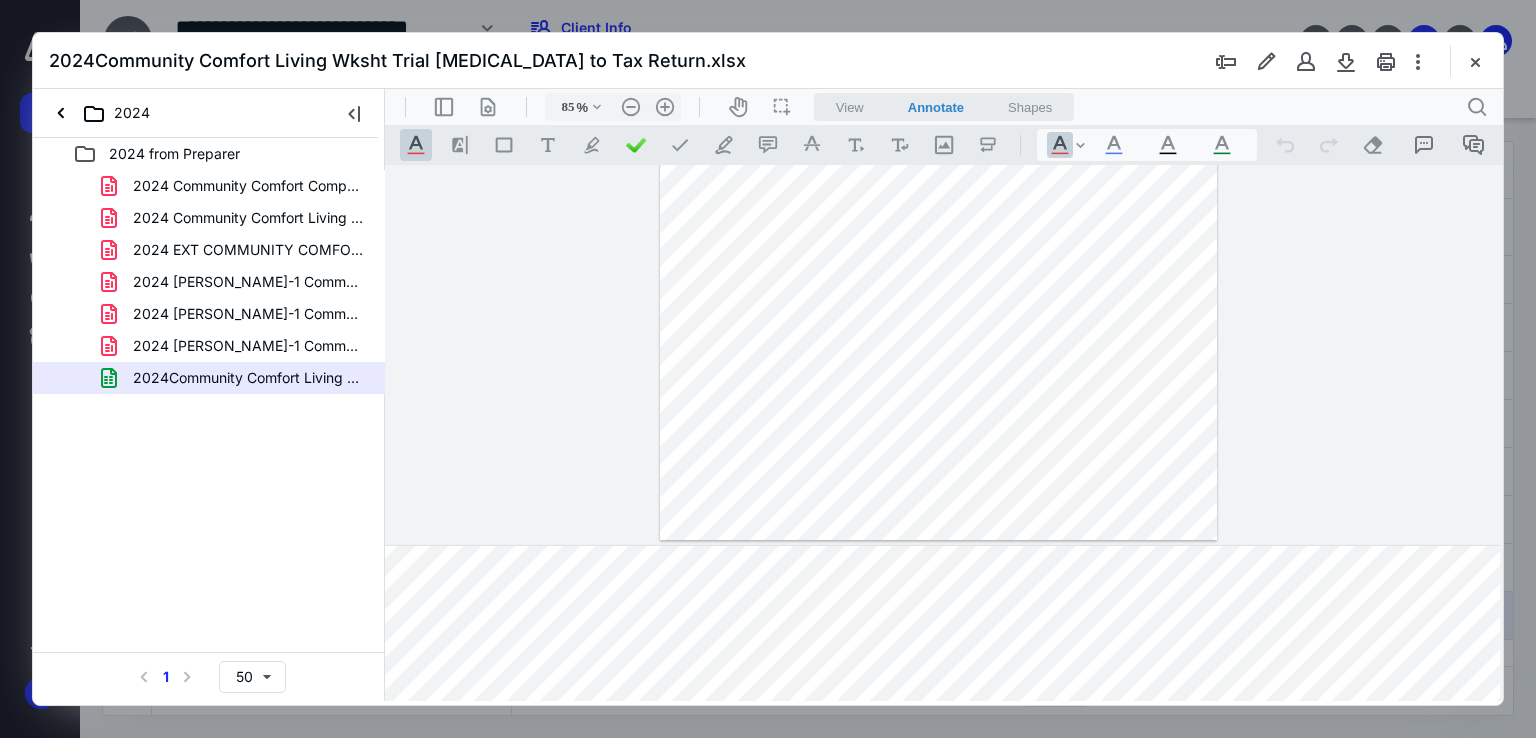 type on "*" 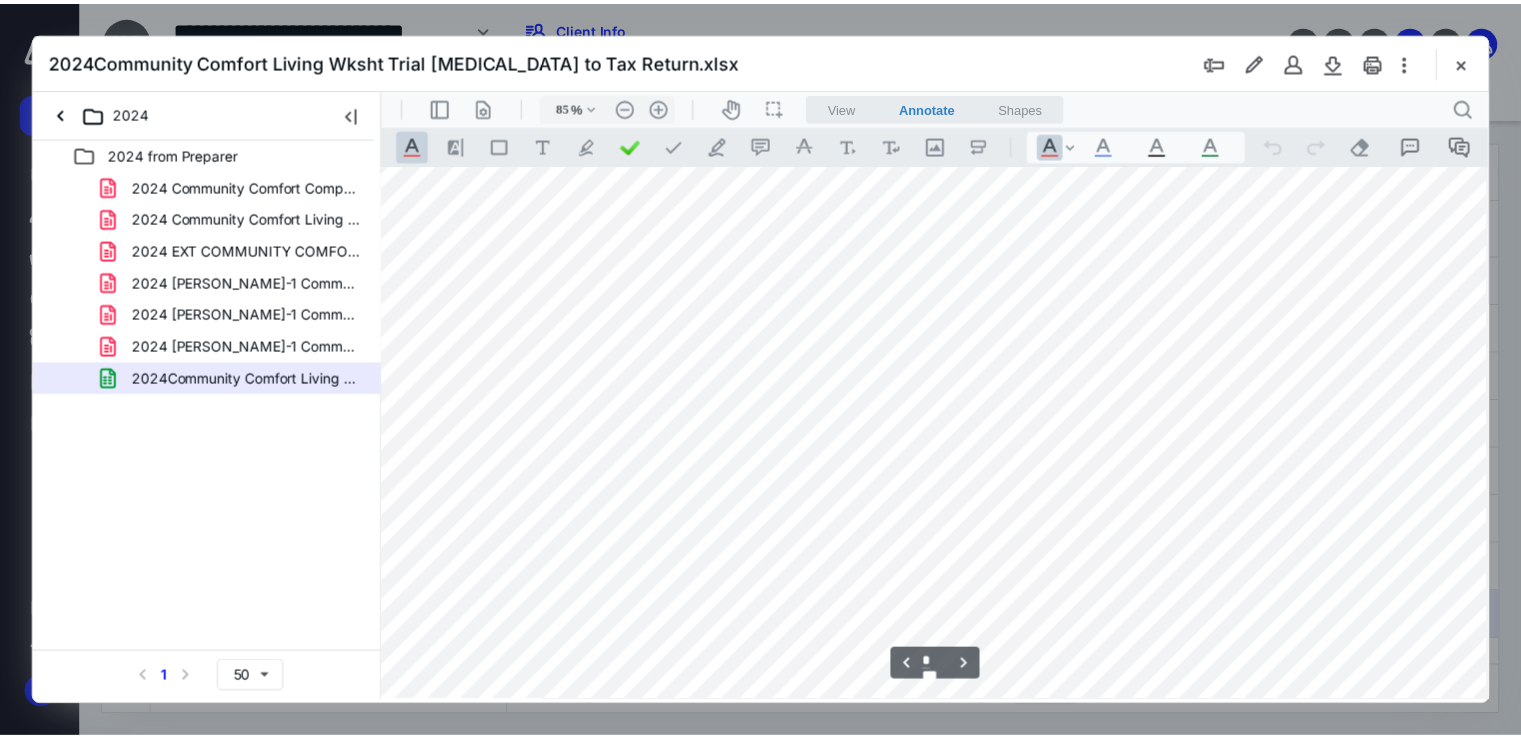 scroll, scrollTop: 1580, scrollLeft: 24, axis: both 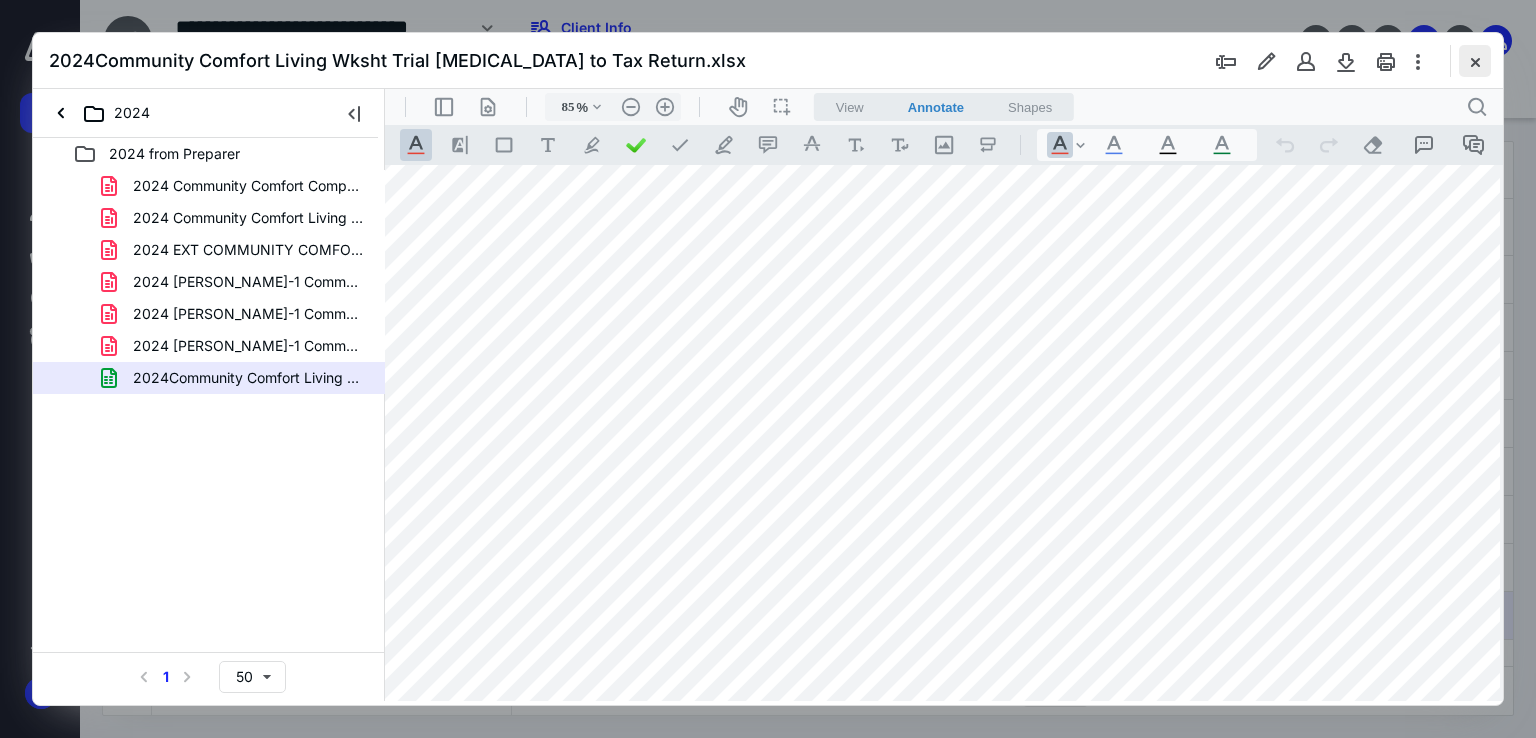click at bounding box center [1475, 61] 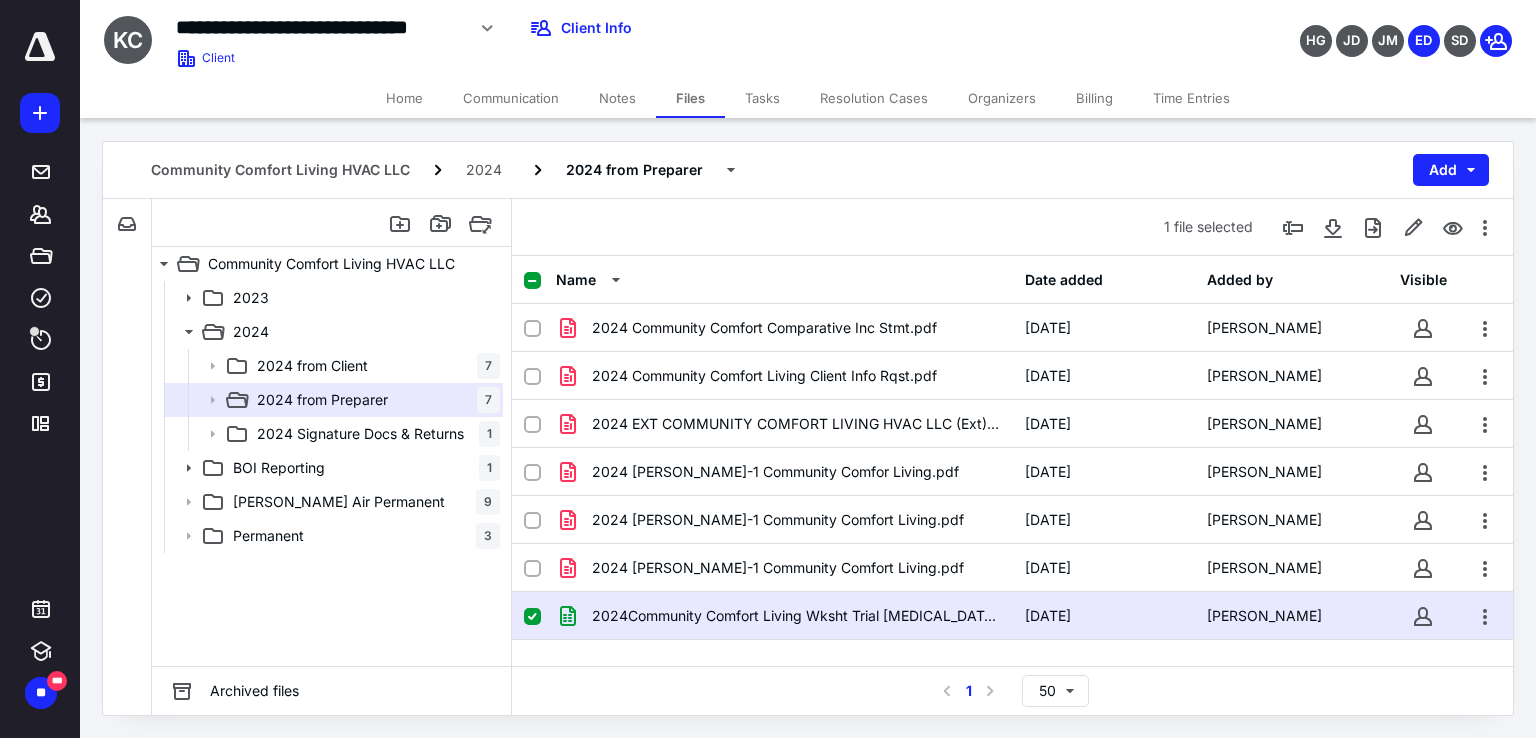 click on "Home" at bounding box center (404, 98) 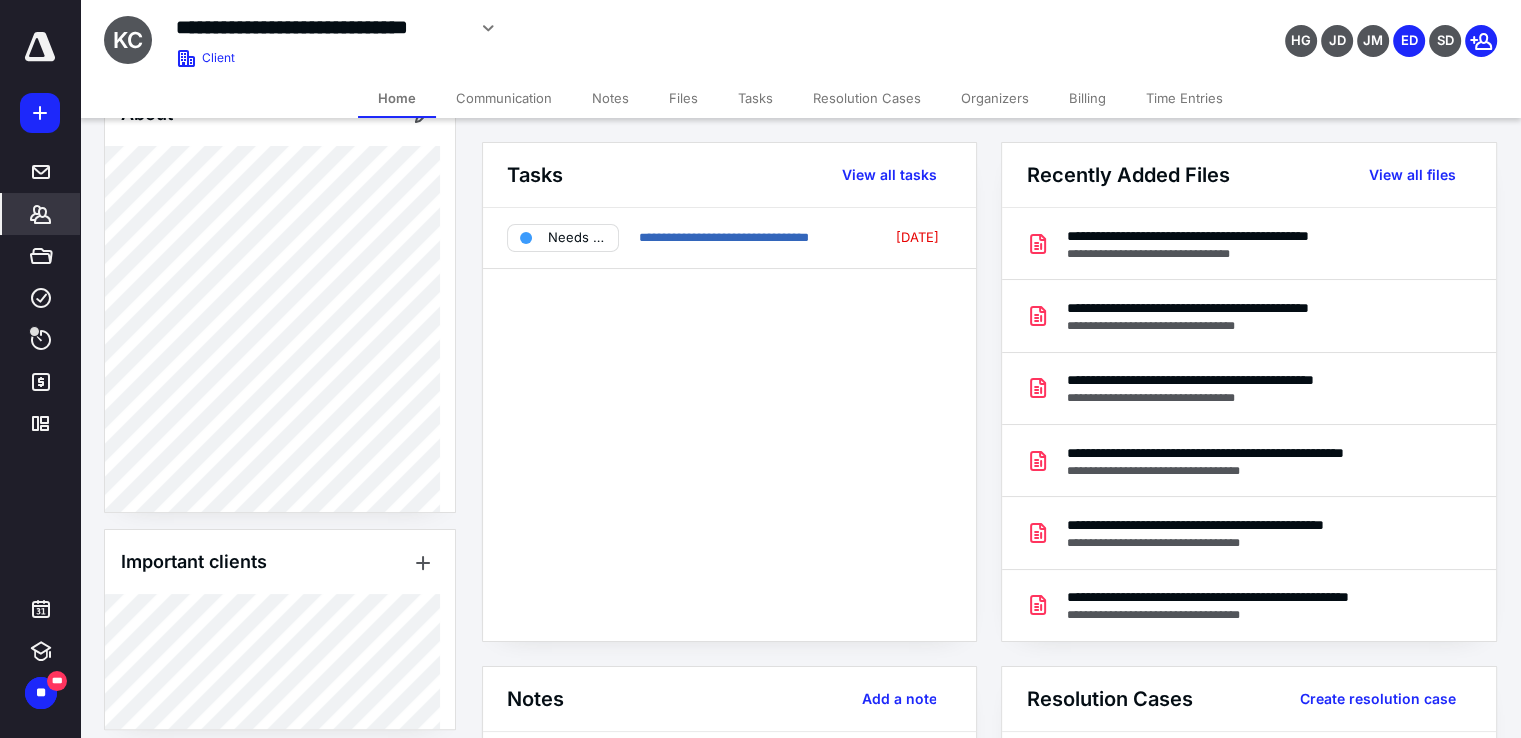 scroll, scrollTop: 800, scrollLeft: 0, axis: vertical 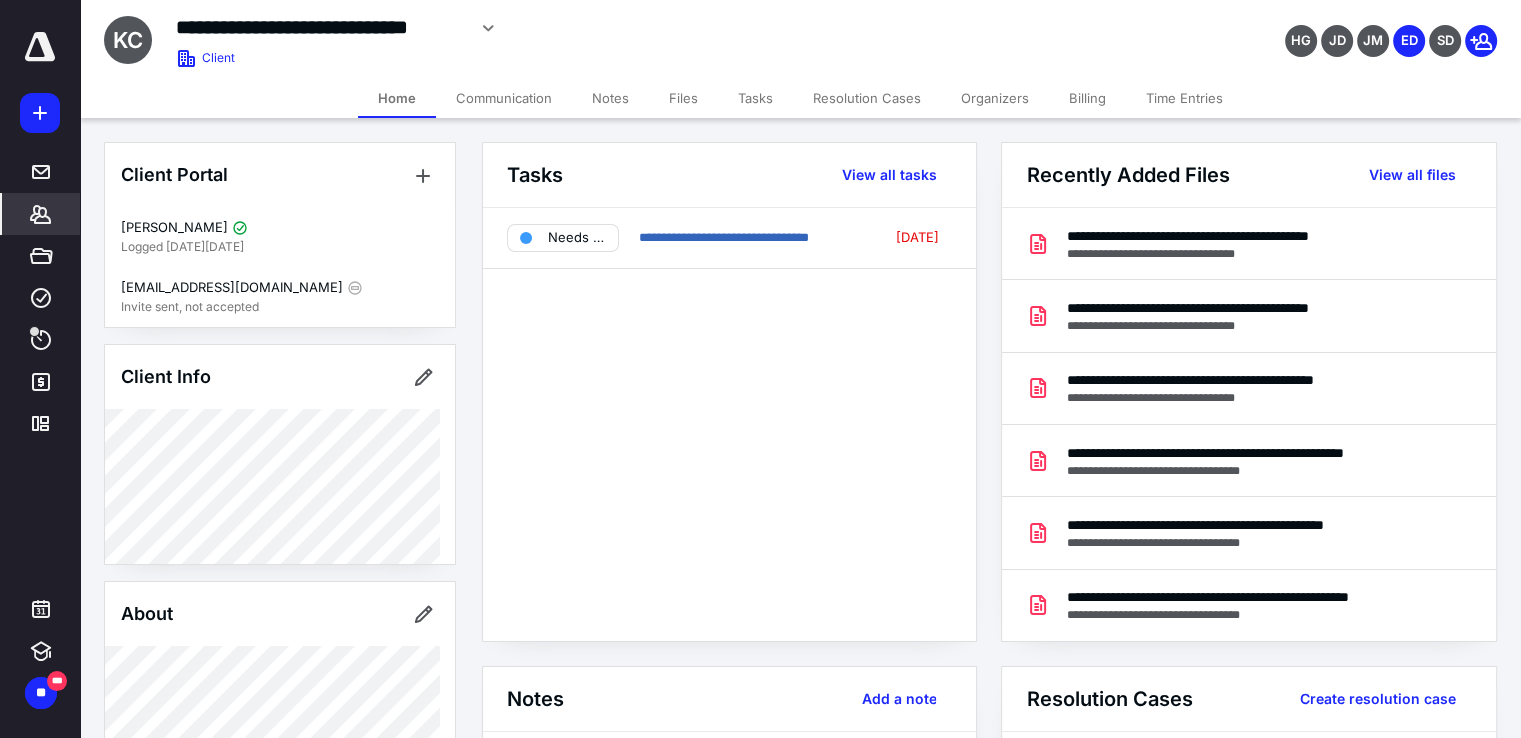 click on "Home" at bounding box center [397, 98] 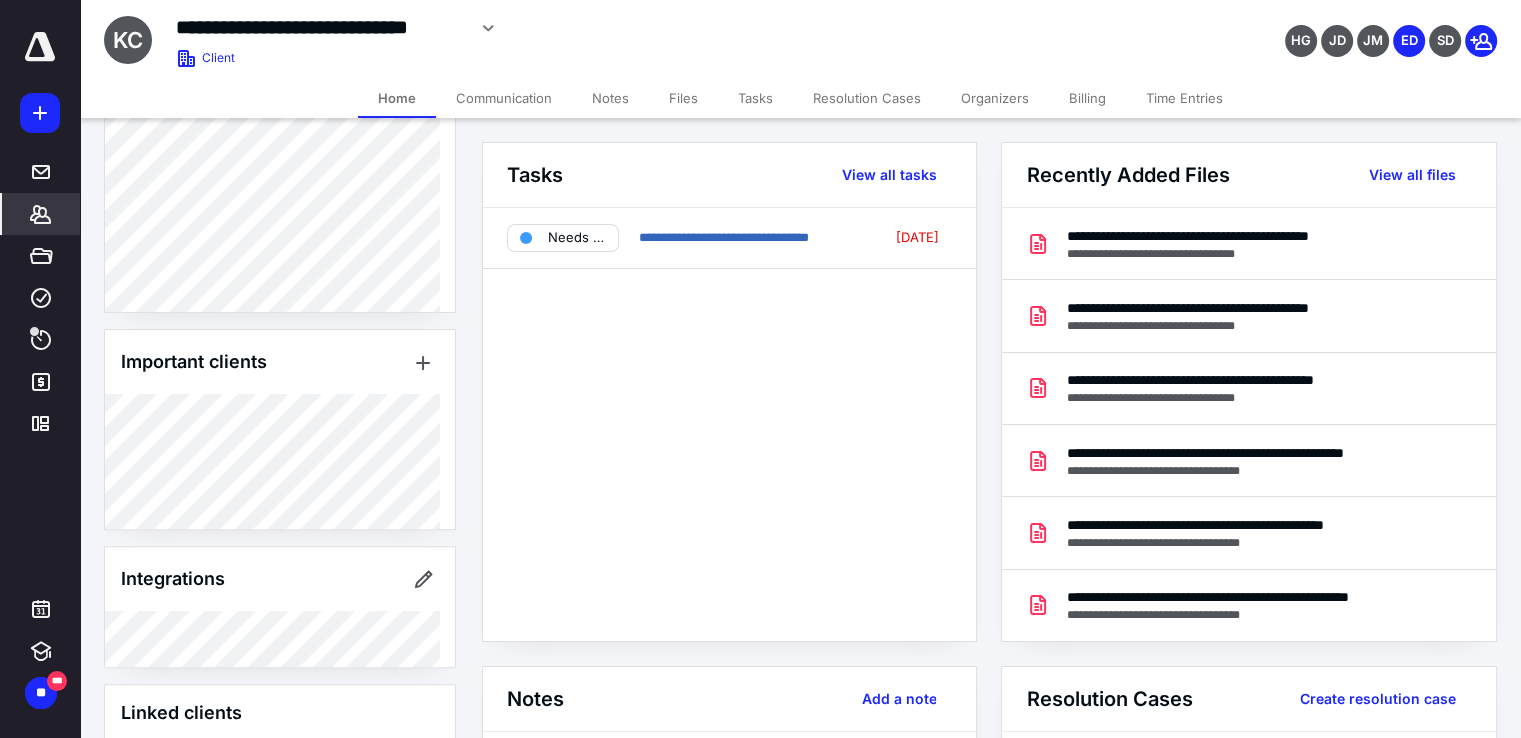 scroll, scrollTop: 800, scrollLeft: 0, axis: vertical 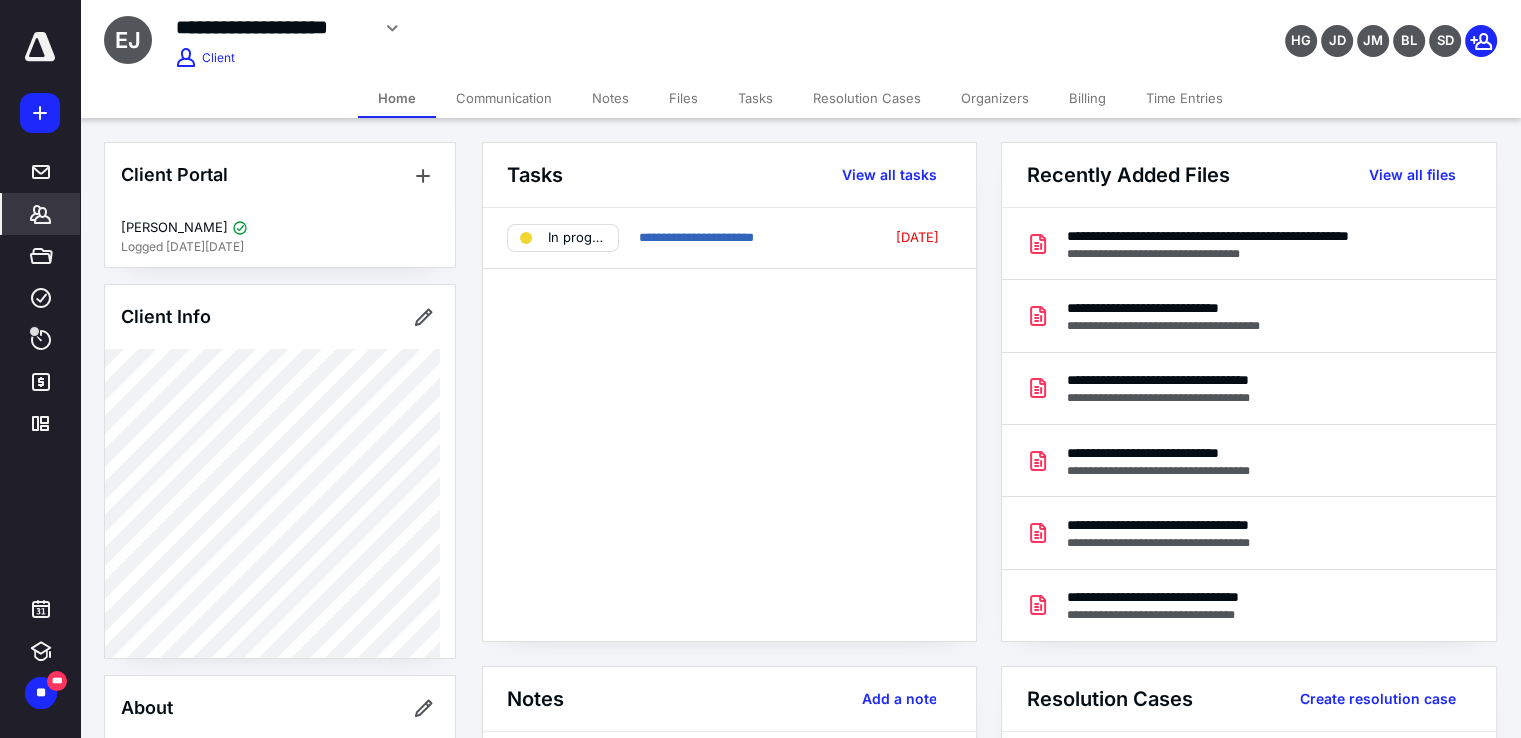 click on "Home" at bounding box center (397, 98) 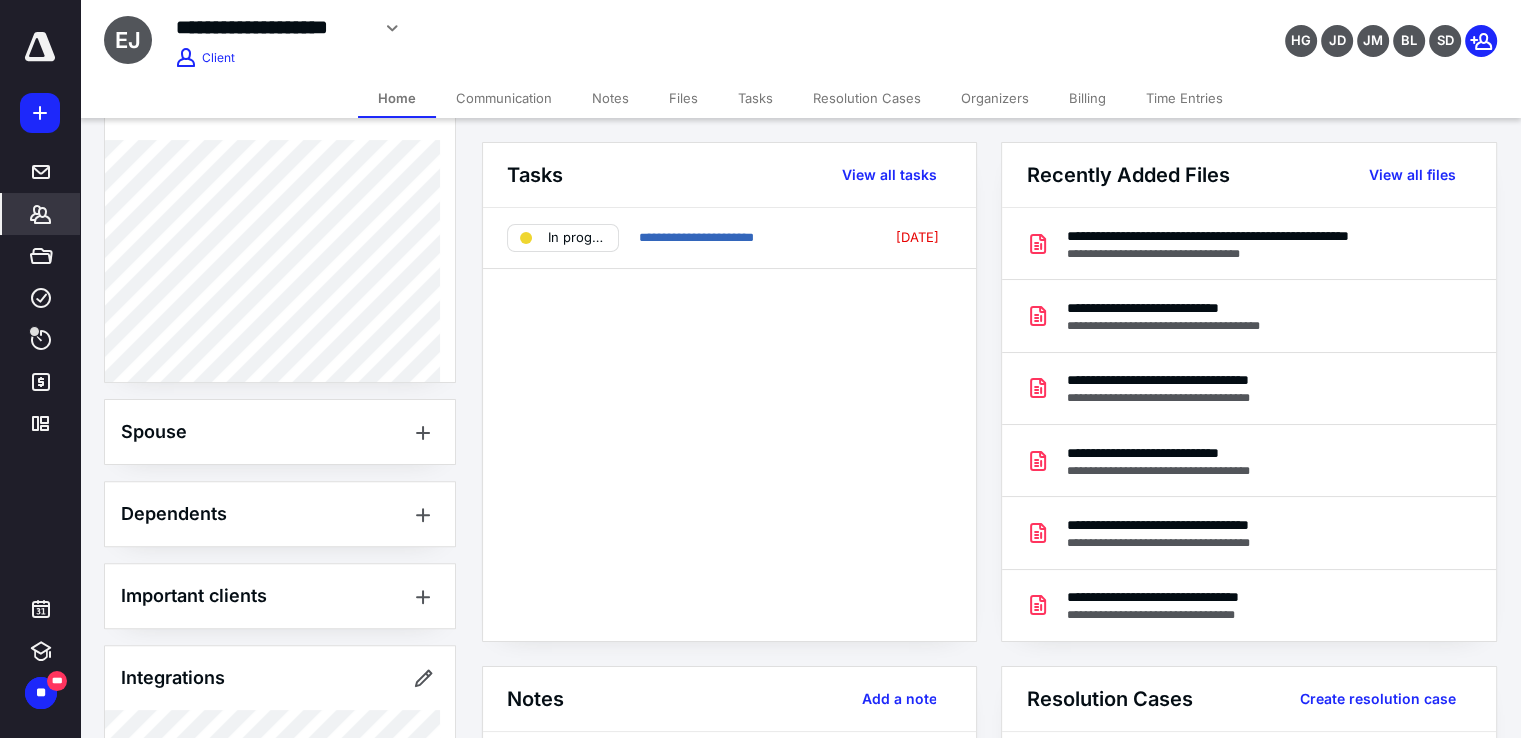scroll, scrollTop: 934, scrollLeft: 0, axis: vertical 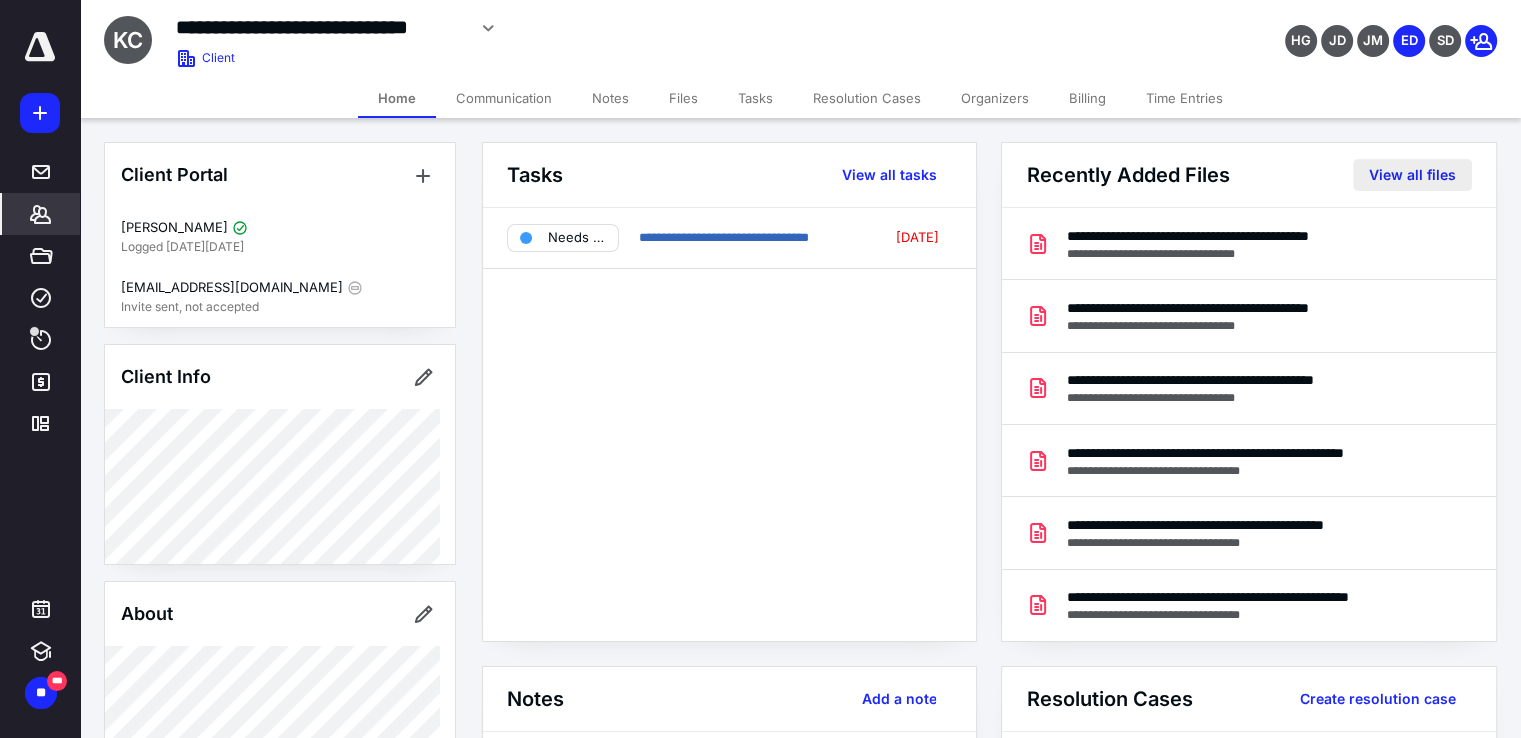 click on "View all files" at bounding box center [1412, 175] 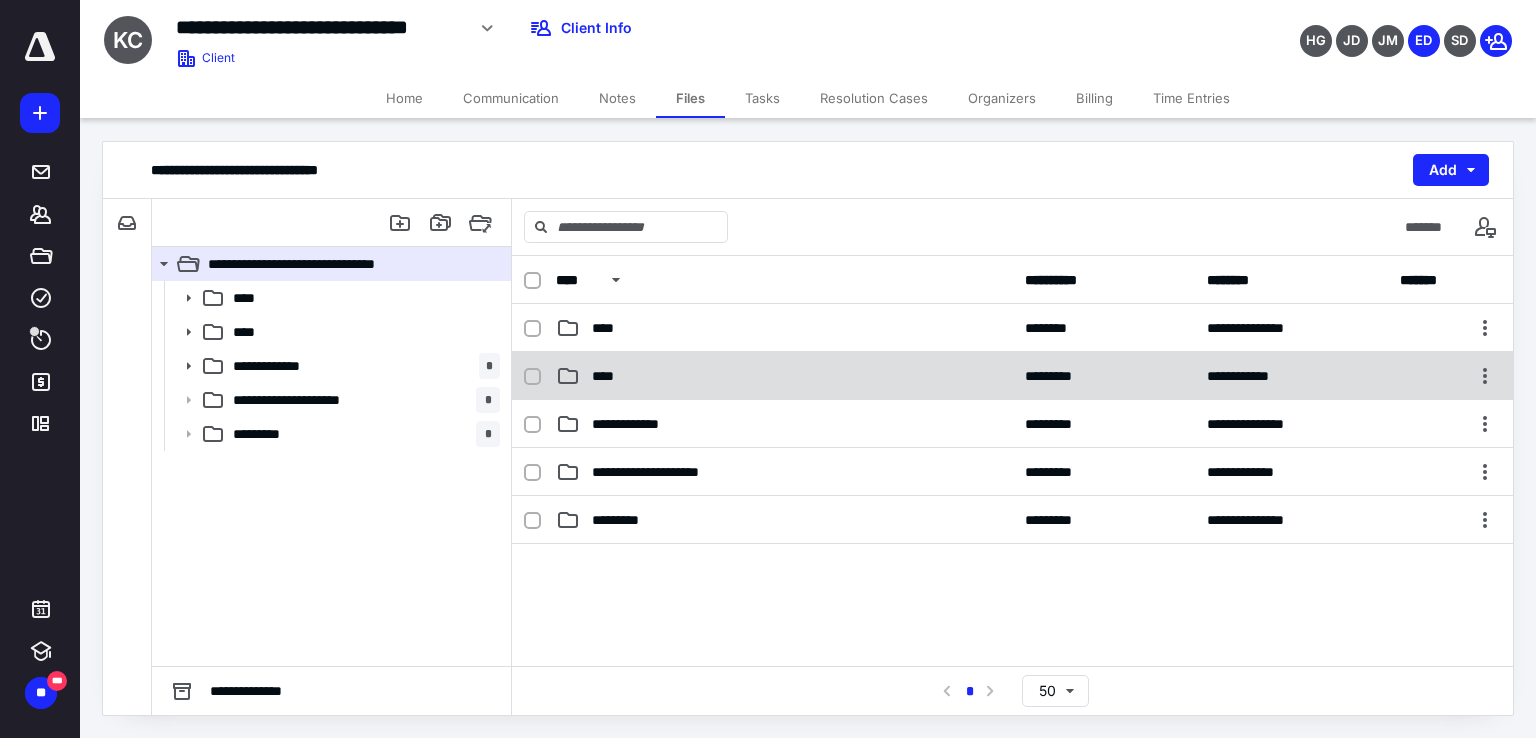 click on "****" at bounding box center [784, 376] 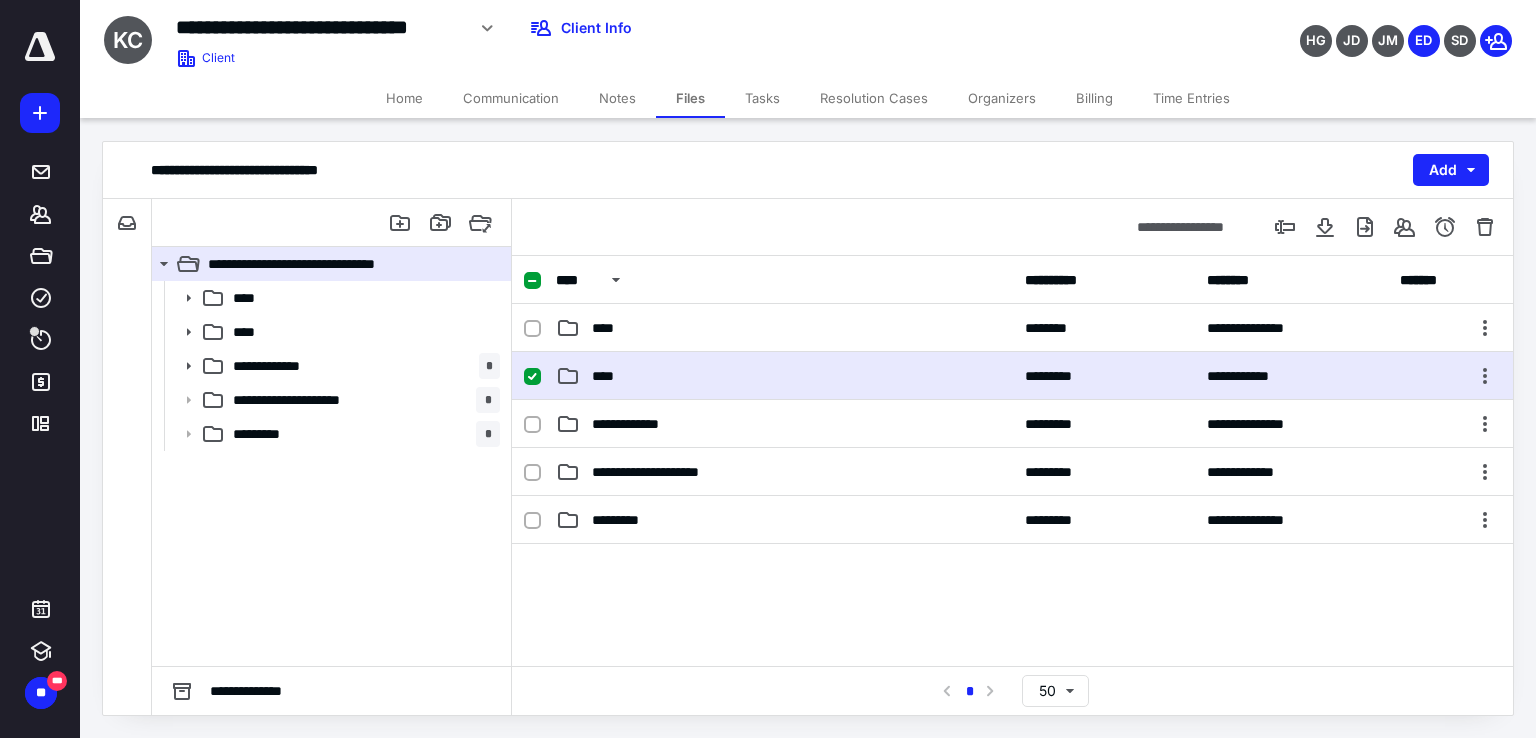 click on "****" at bounding box center (784, 376) 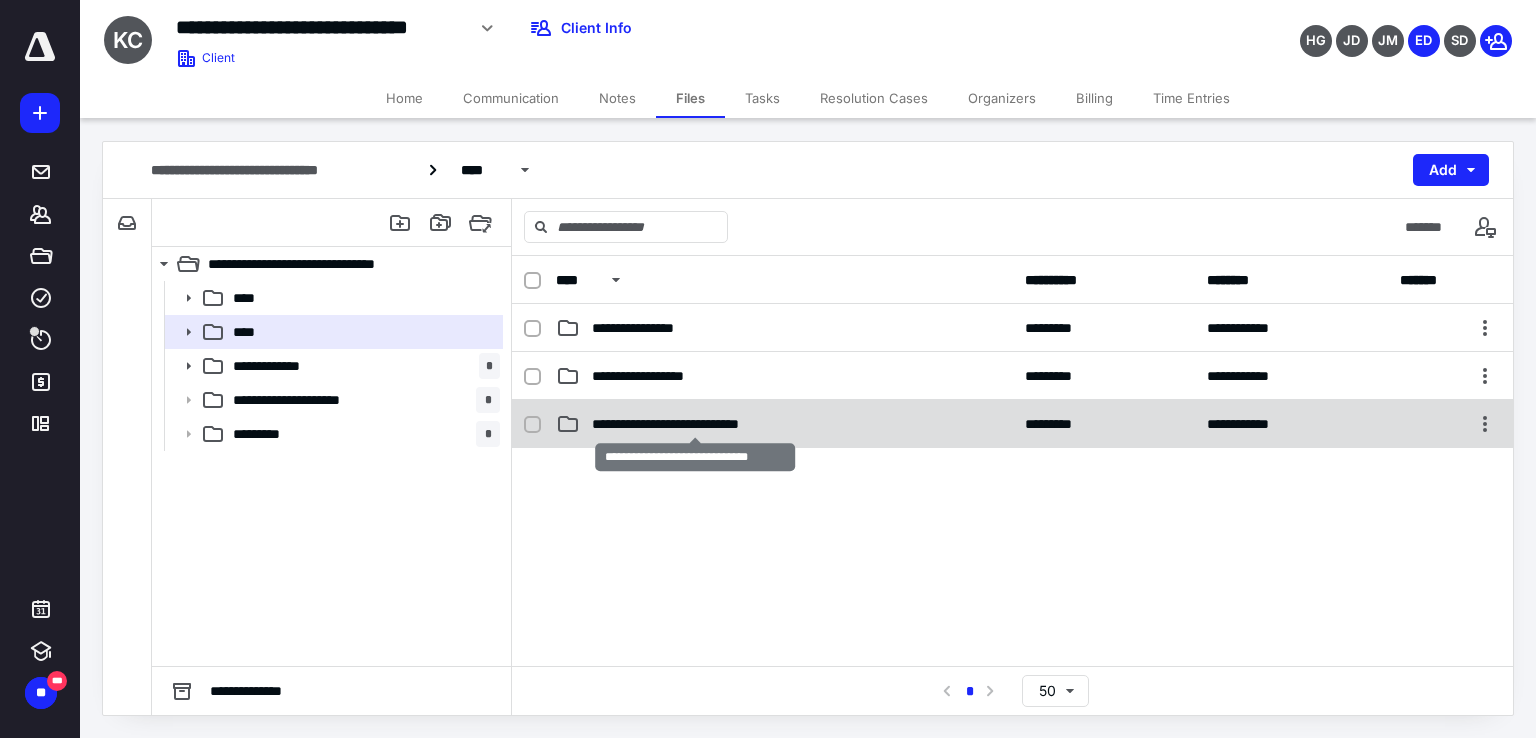 click on "**********" at bounding box center [696, 424] 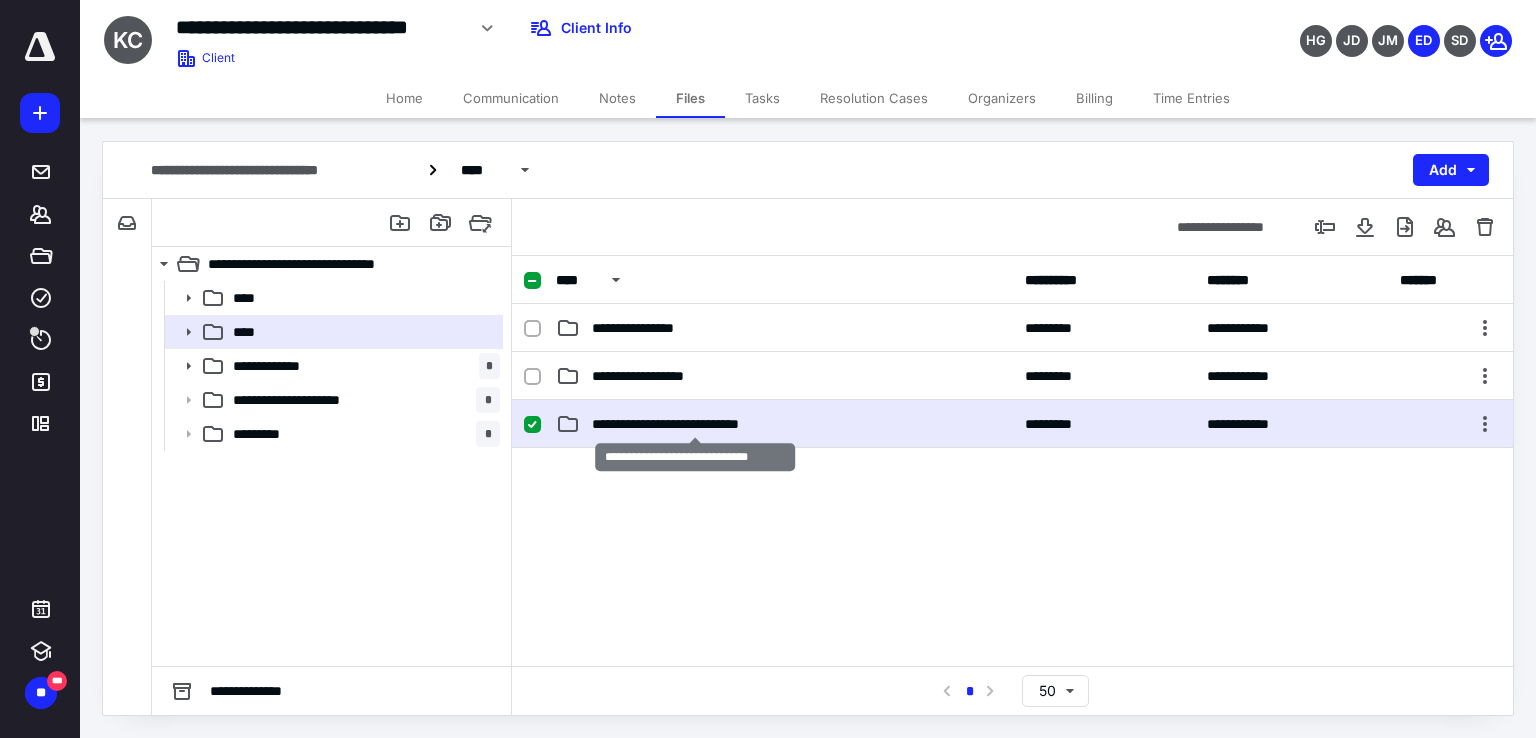 click on "**********" at bounding box center [696, 424] 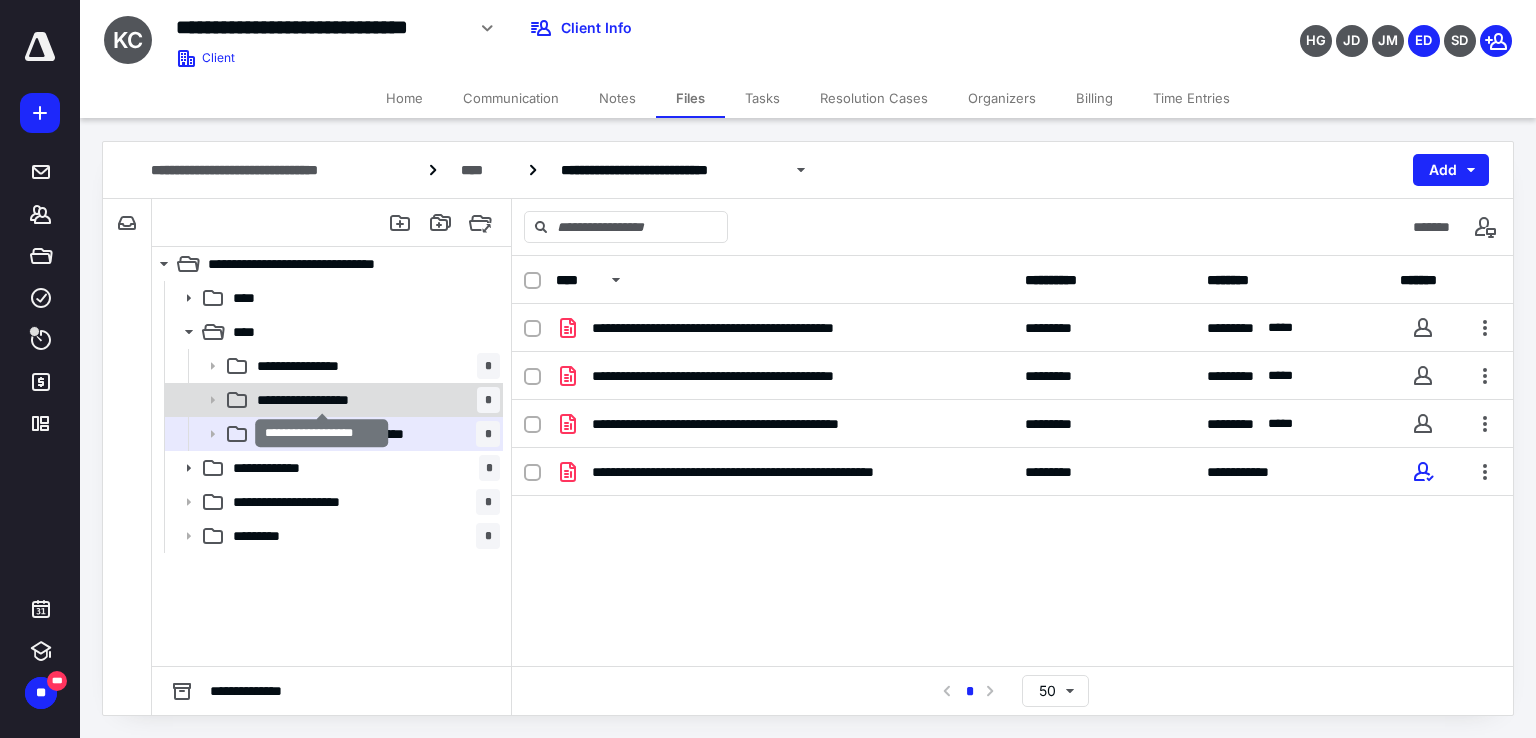 click on "**********" at bounding box center (322, 400) 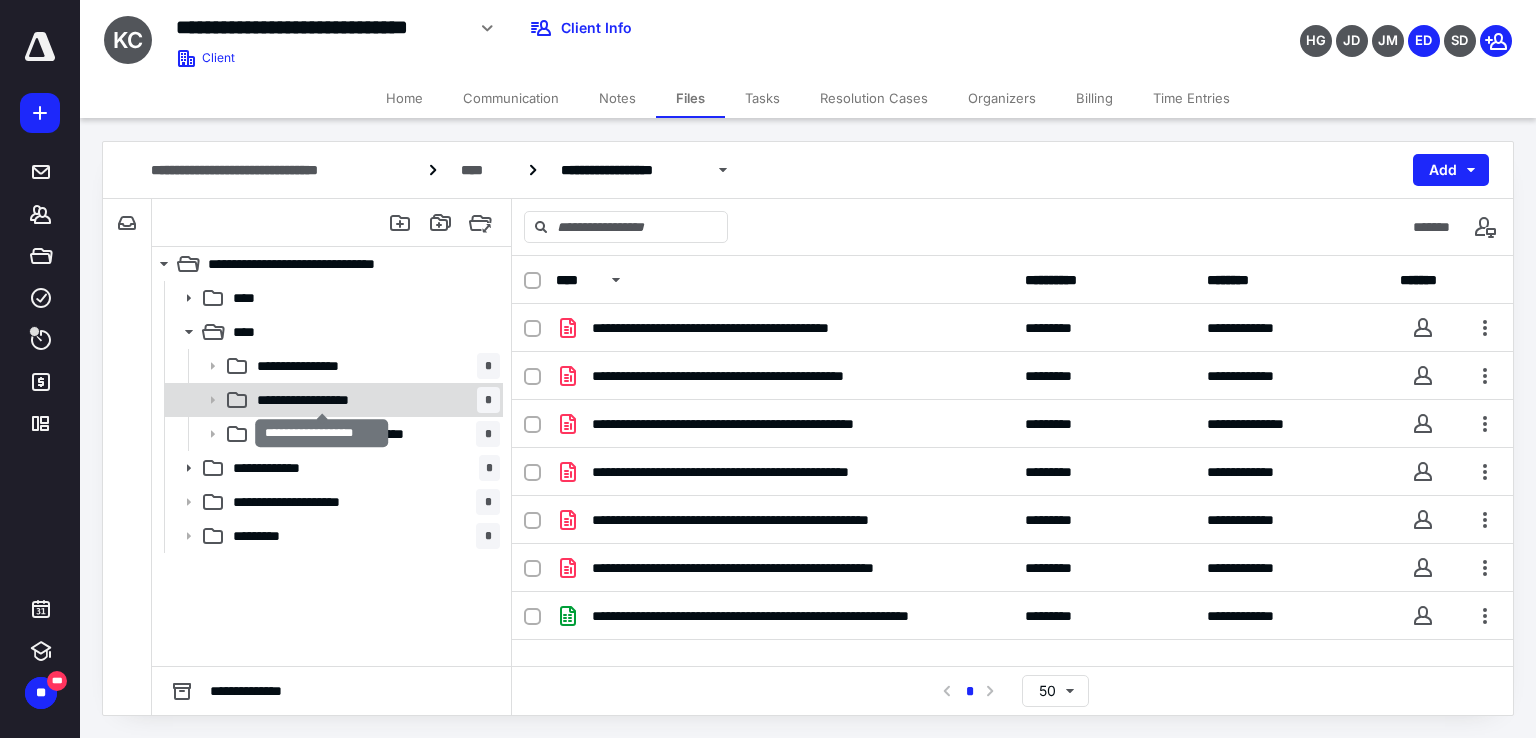 click on "**********" at bounding box center [322, 400] 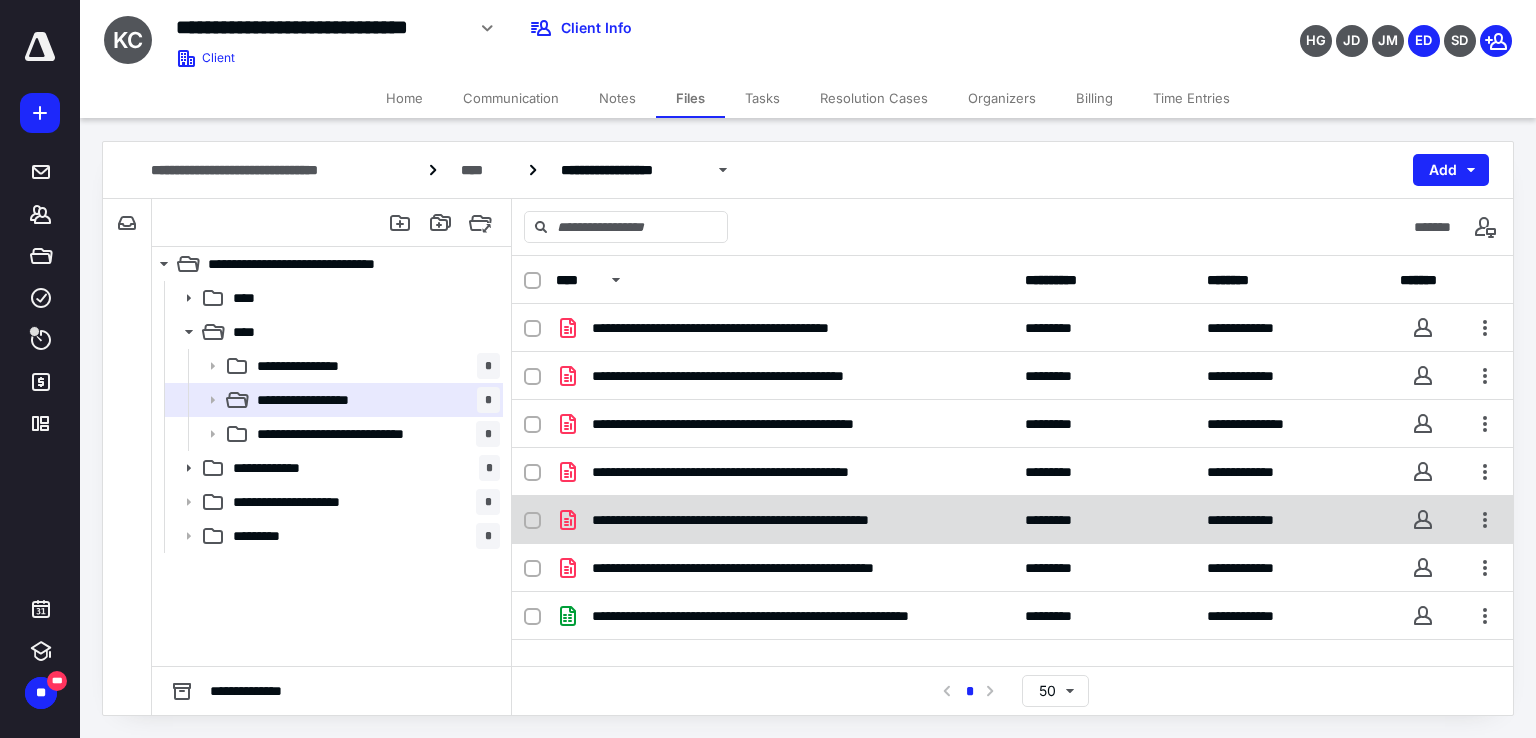 click at bounding box center [532, 521] 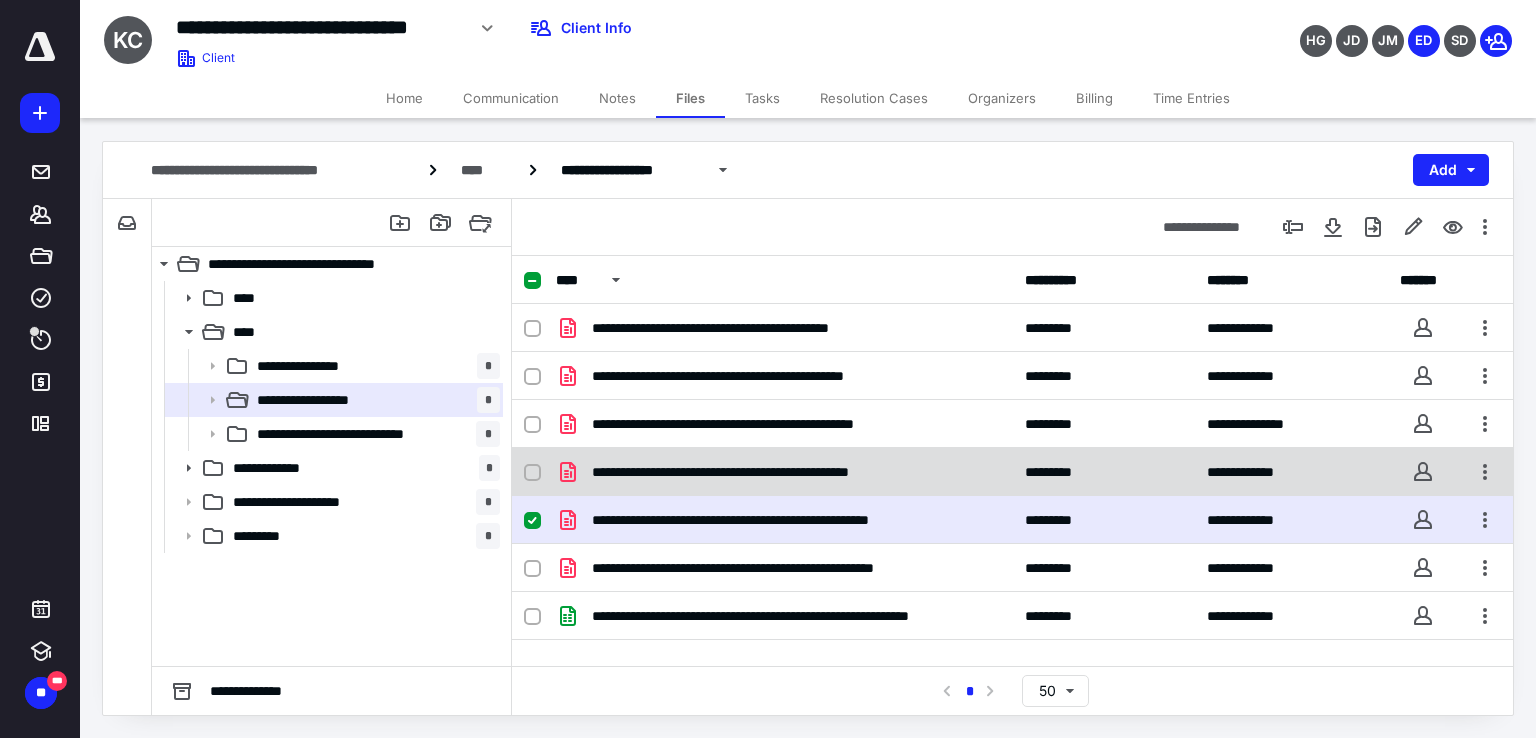click at bounding box center [540, 472] 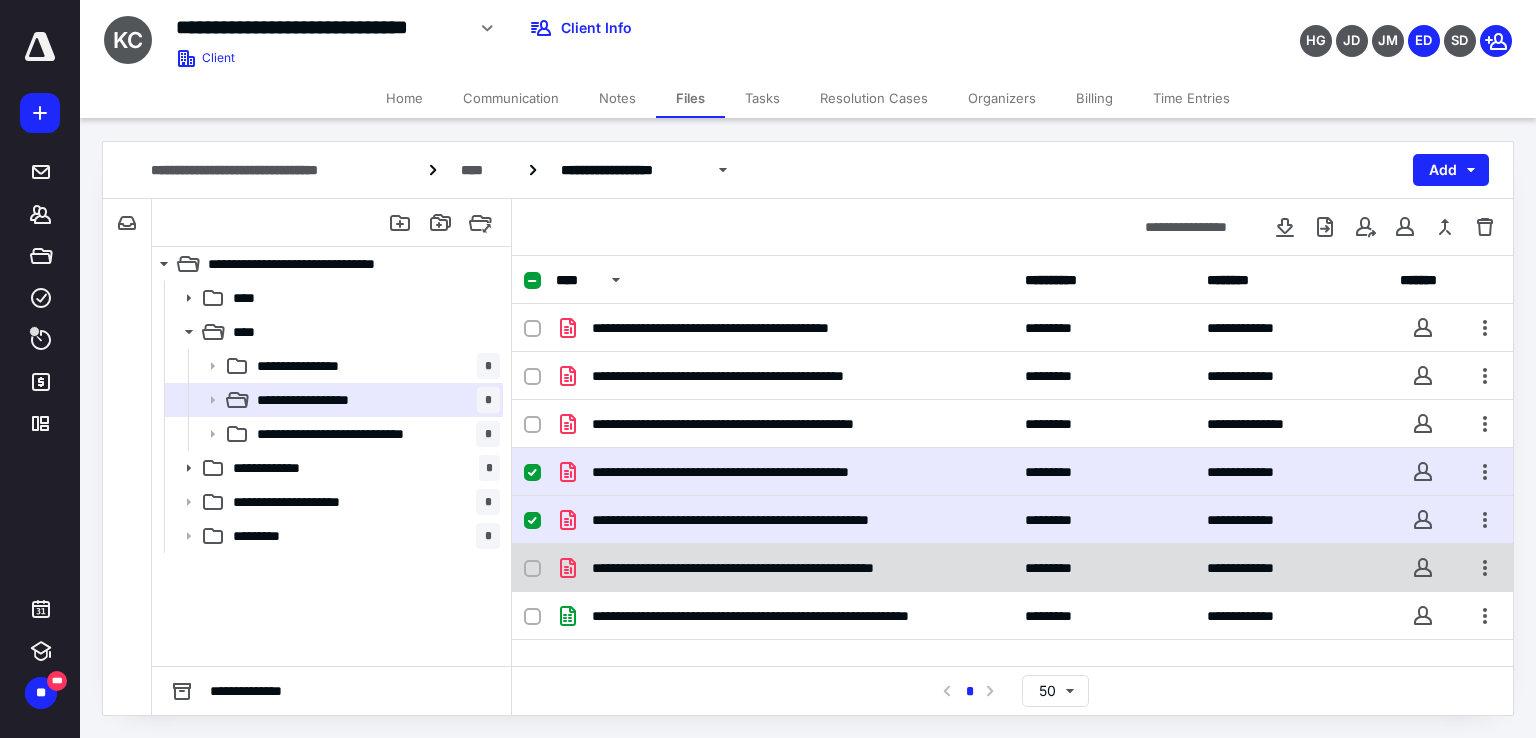 click 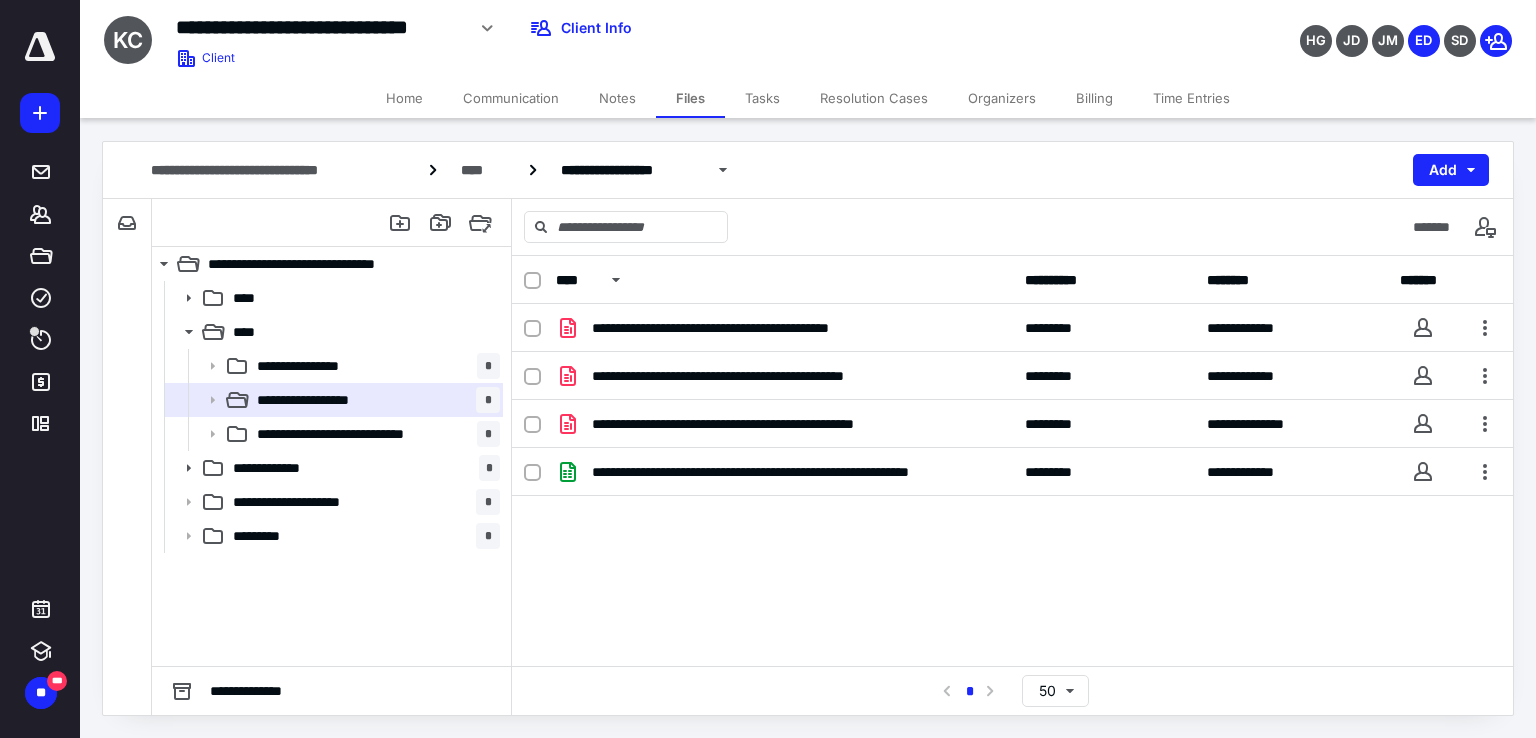 click on "Notes" at bounding box center [617, 98] 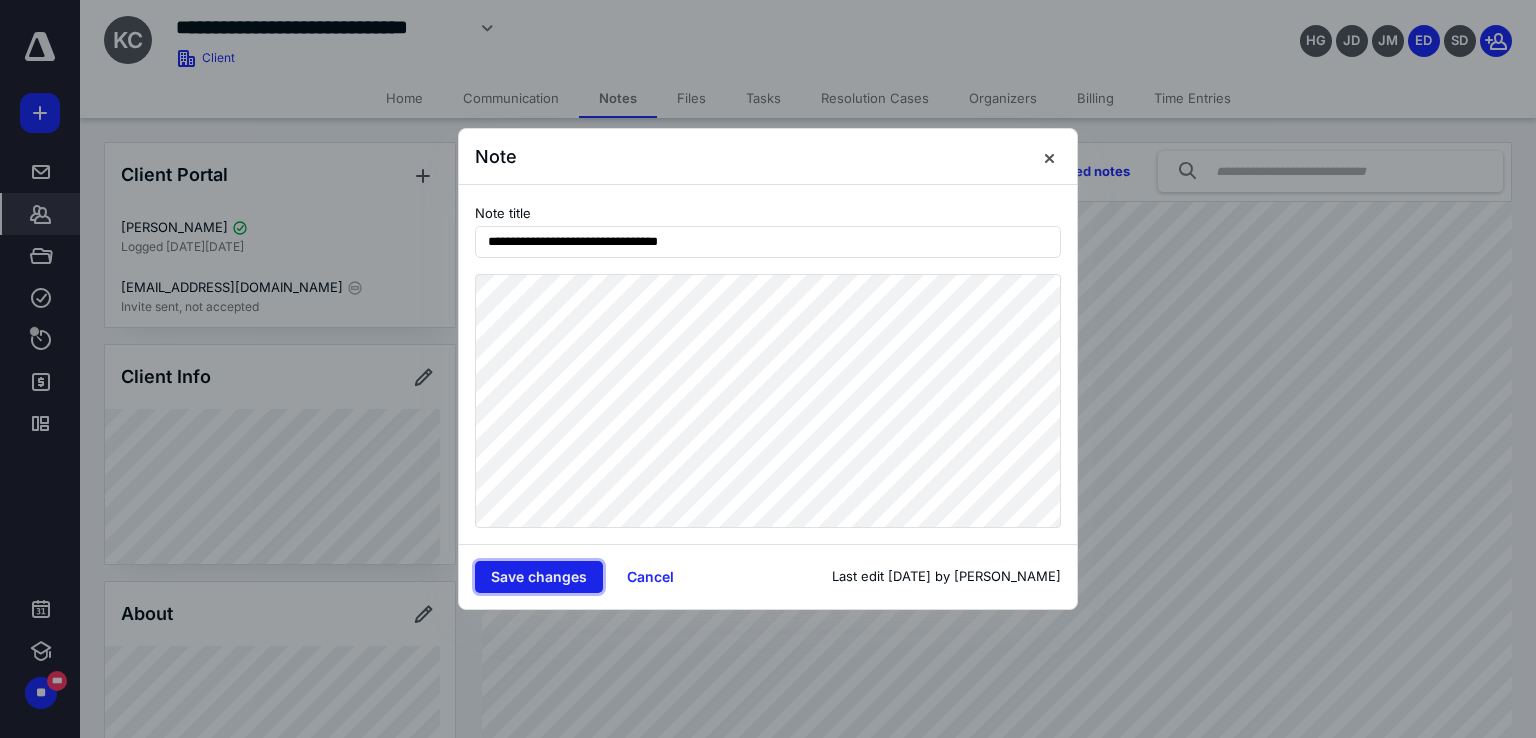 click on "Save changes" at bounding box center [539, 577] 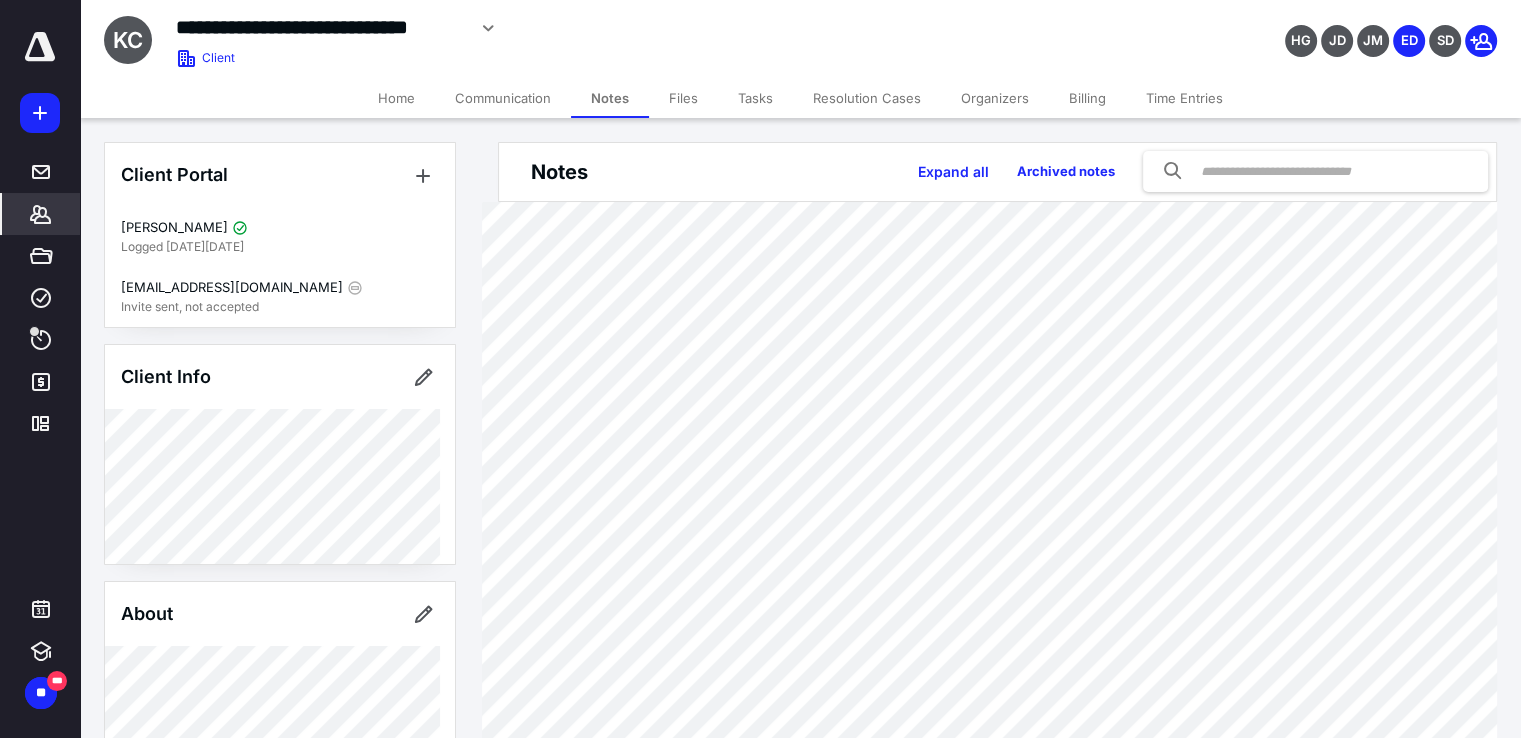click on "Billing" at bounding box center (1087, 98) 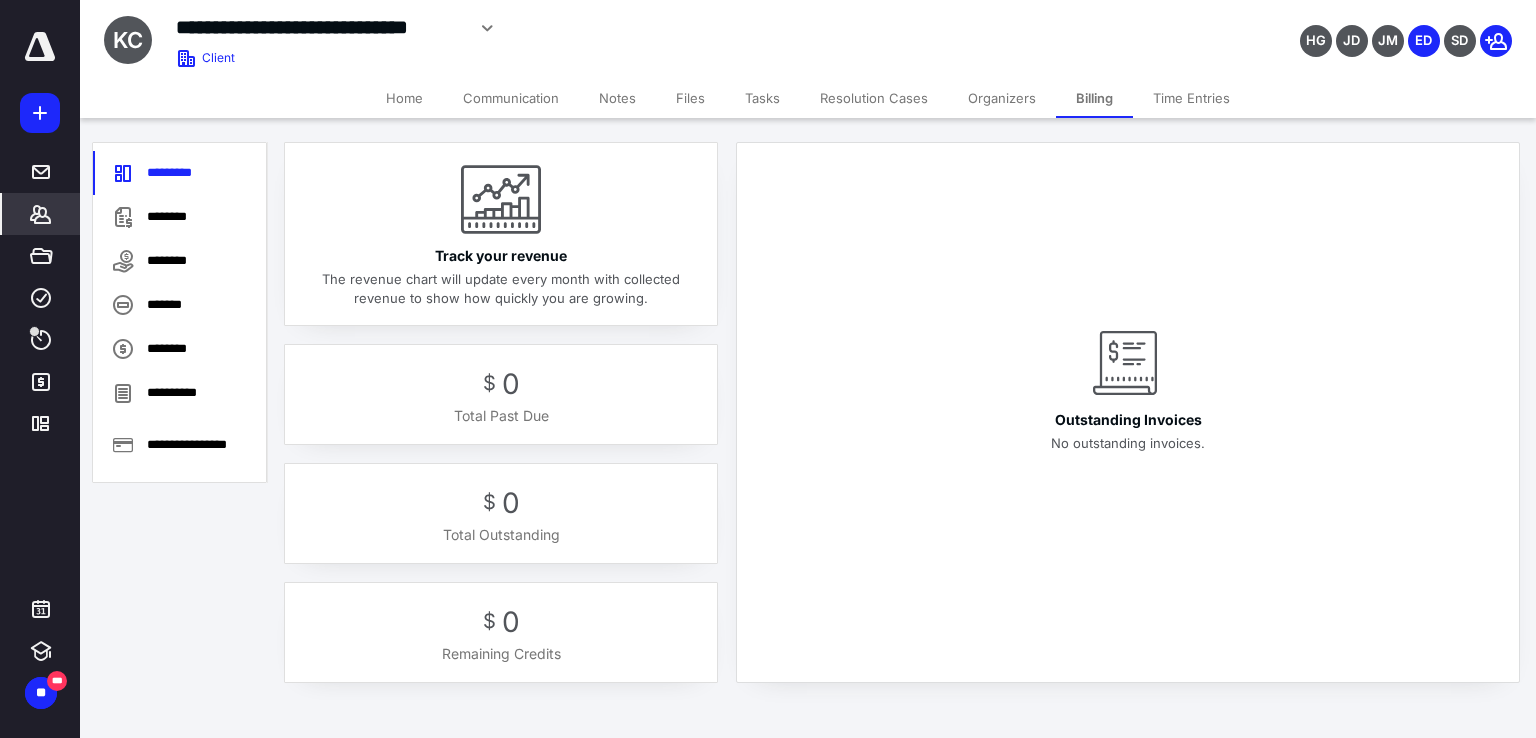 click on "Billing" at bounding box center (1094, 98) 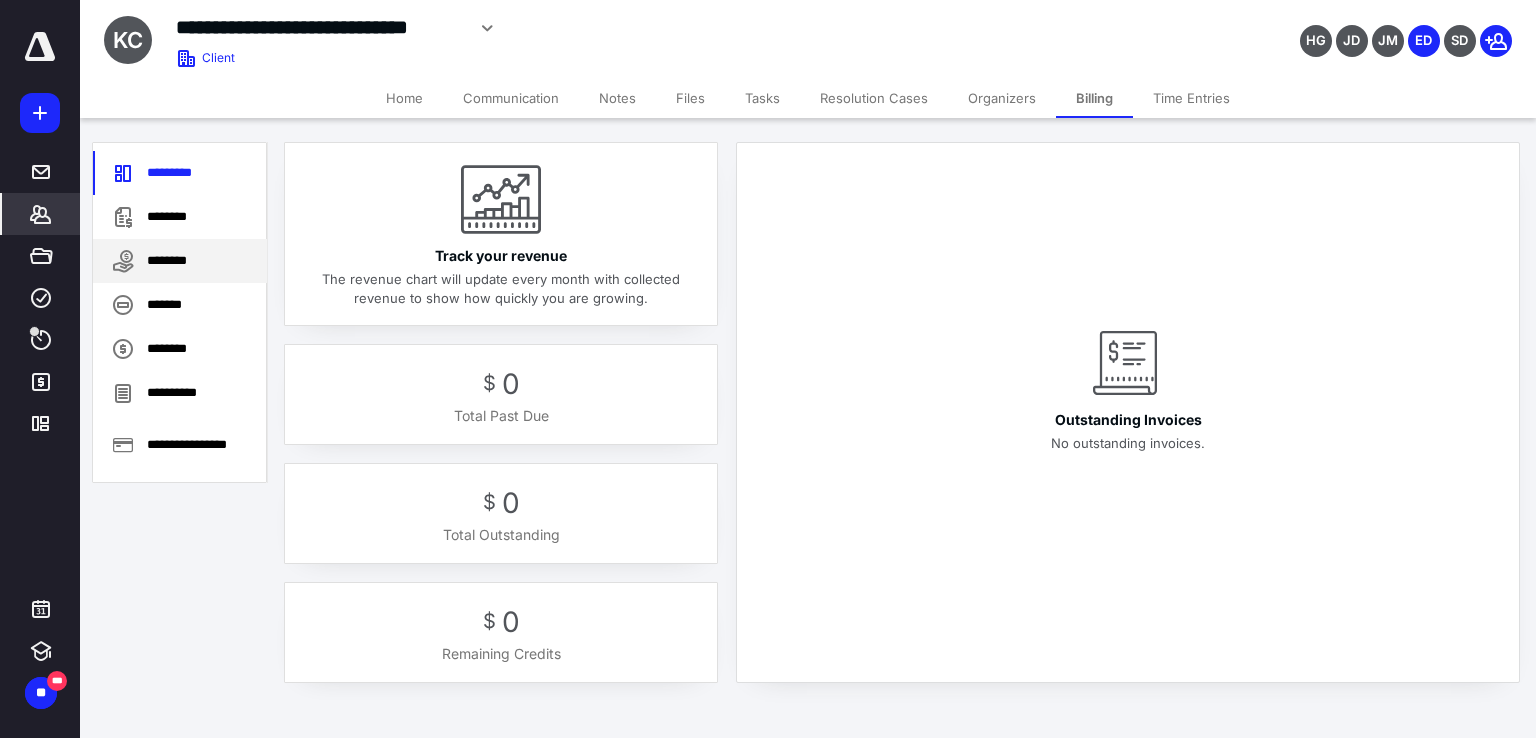 click on "********" at bounding box center [180, 261] 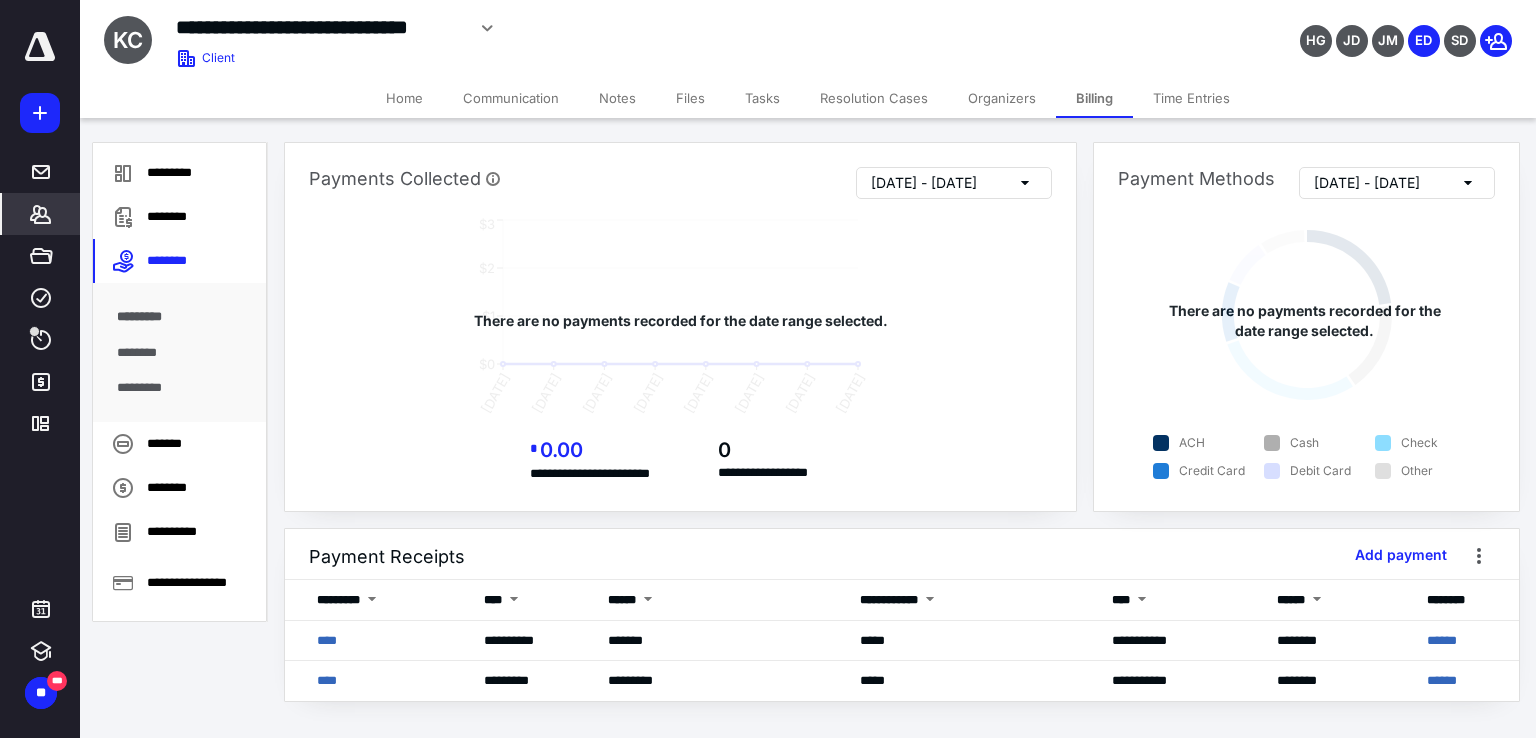 click on "Payment Receipts" at bounding box center [902, 557] 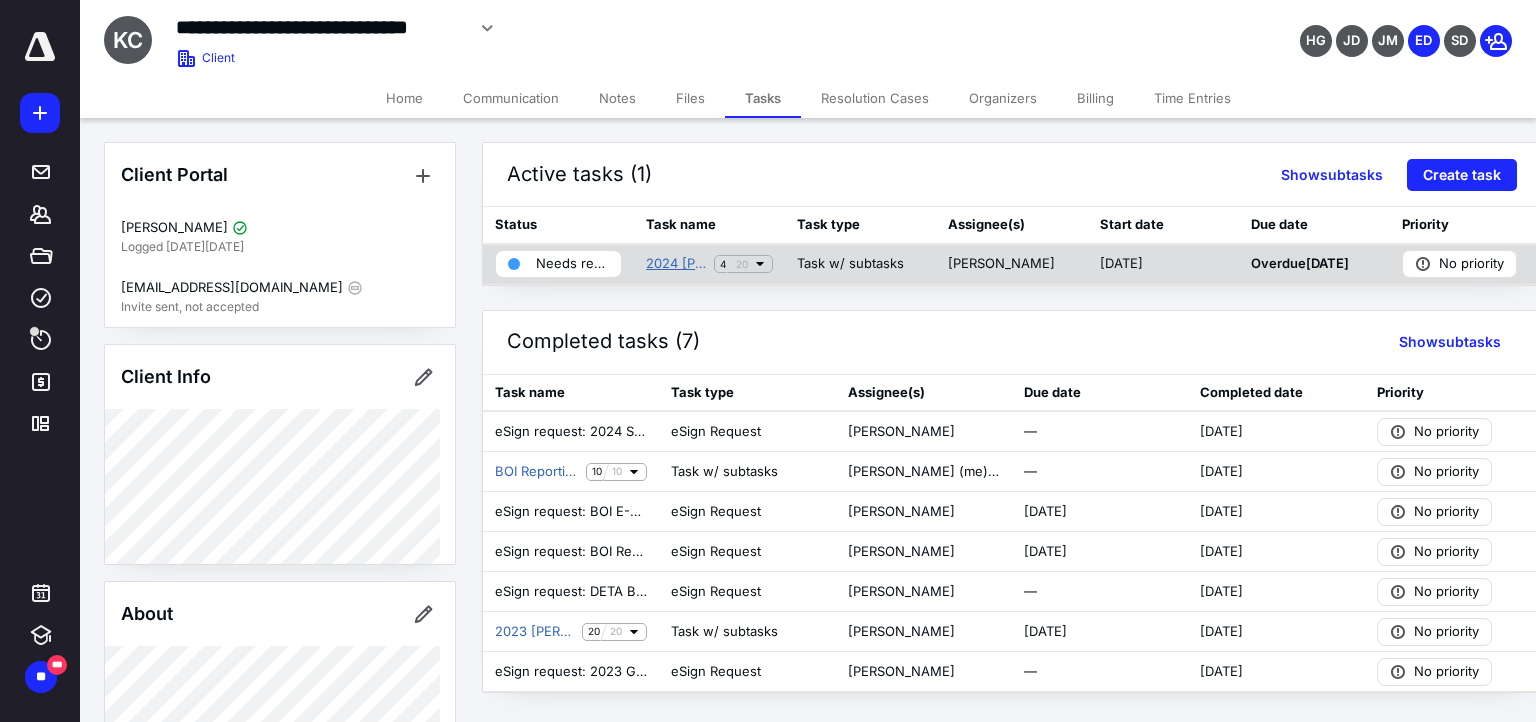 click on "2024 [PERSON_NAME] Air Heating & Cooling" at bounding box center (676, 264) 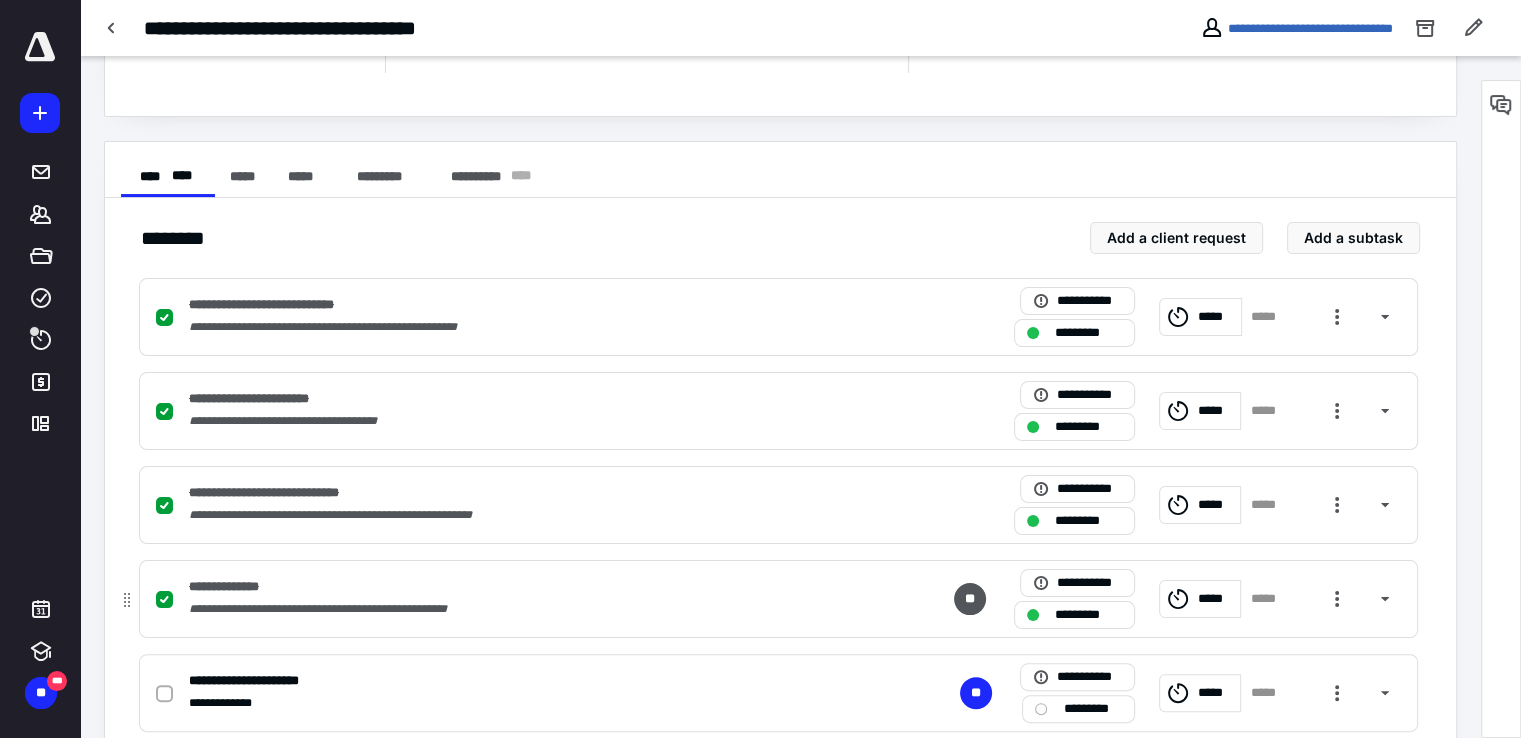 scroll, scrollTop: 400, scrollLeft: 0, axis: vertical 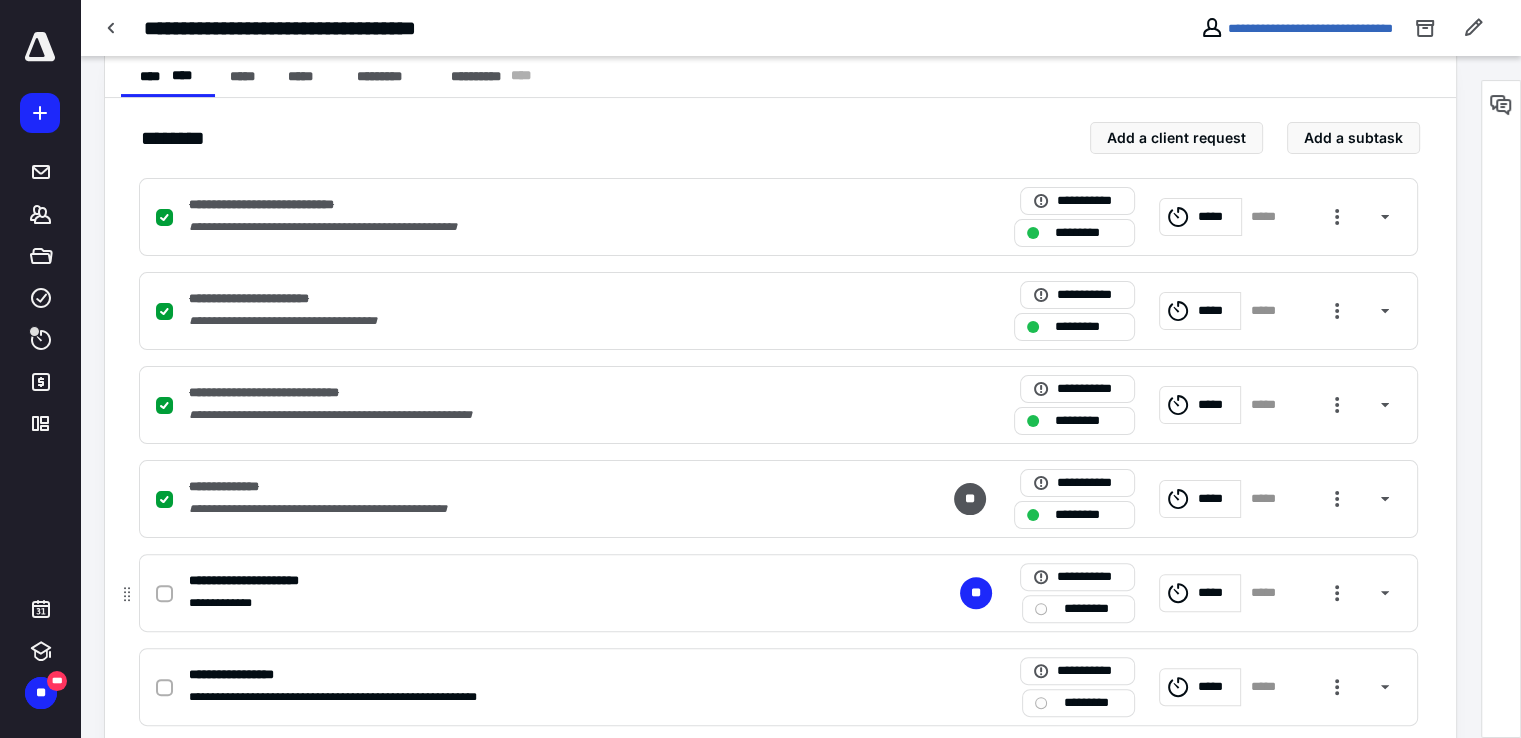 click at bounding box center [164, 594] 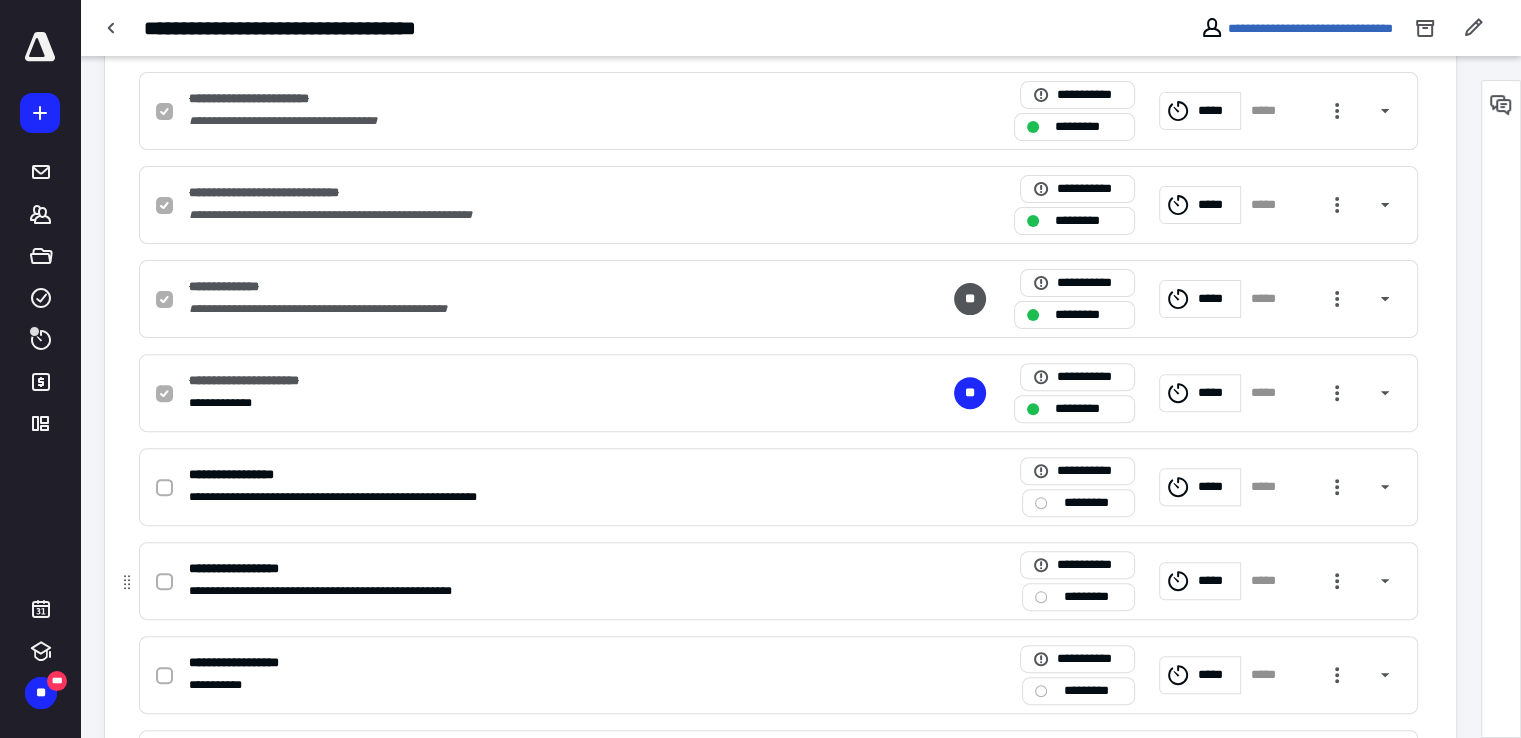 scroll, scrollTop: 700, scrollLeft: 0, axis: vertical 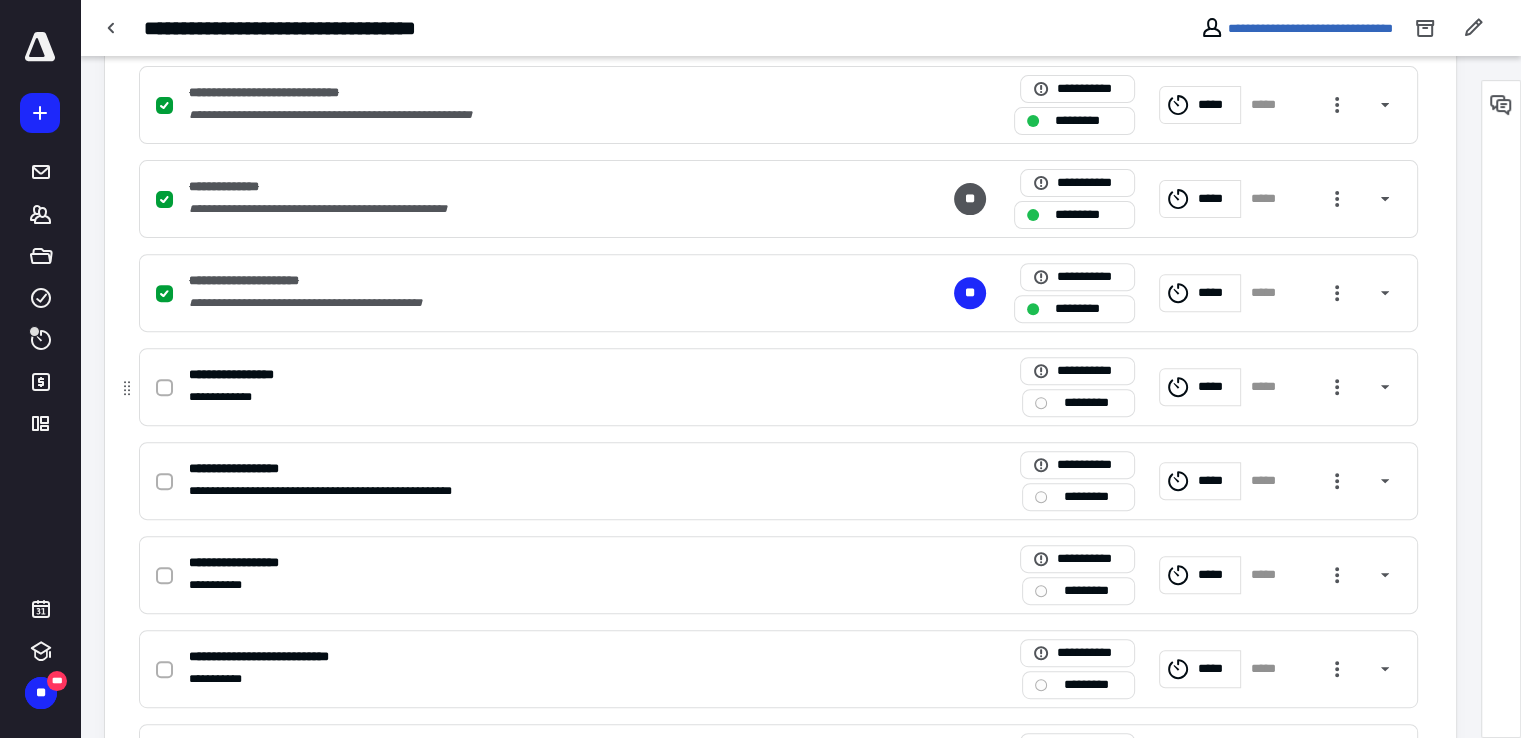 click 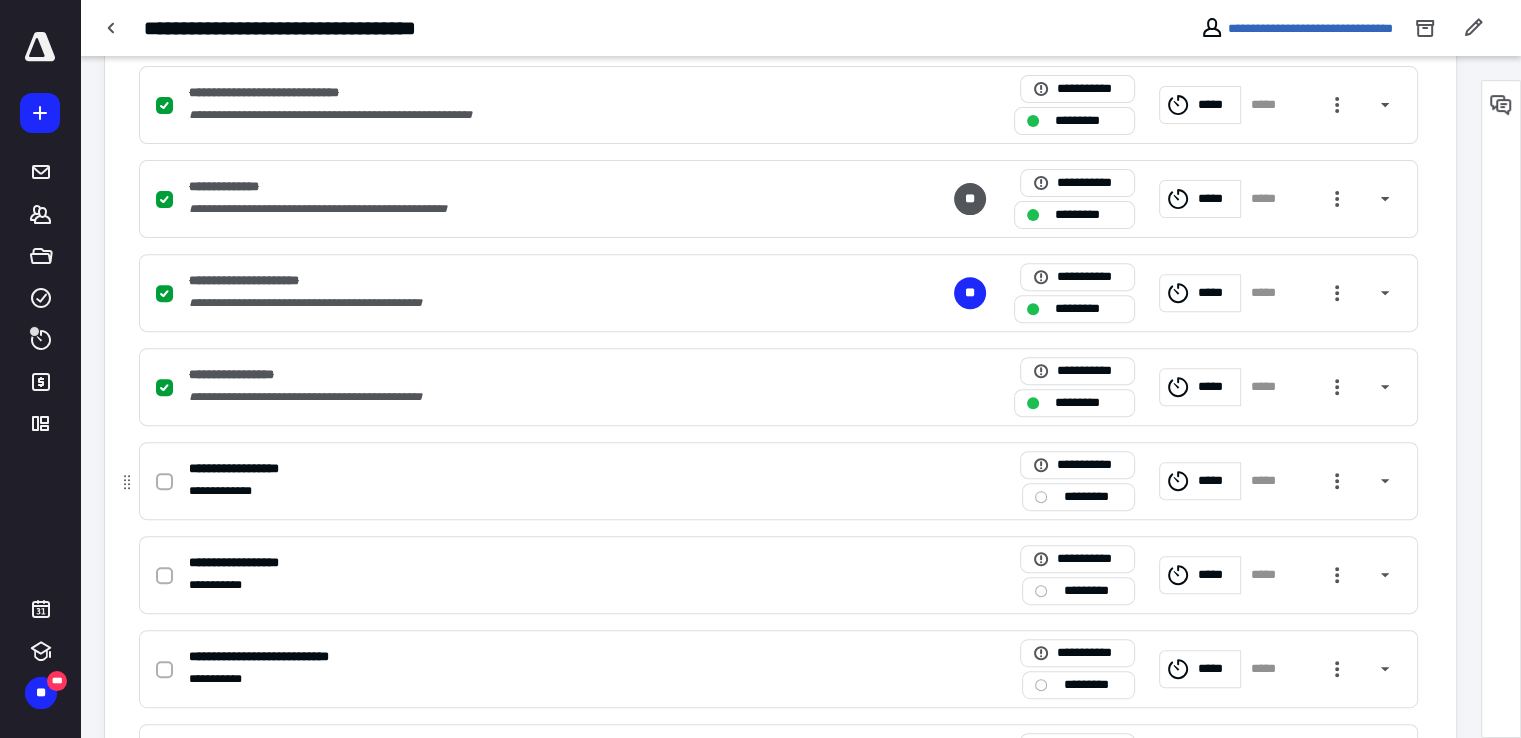 click at bounding box center (164, 482) 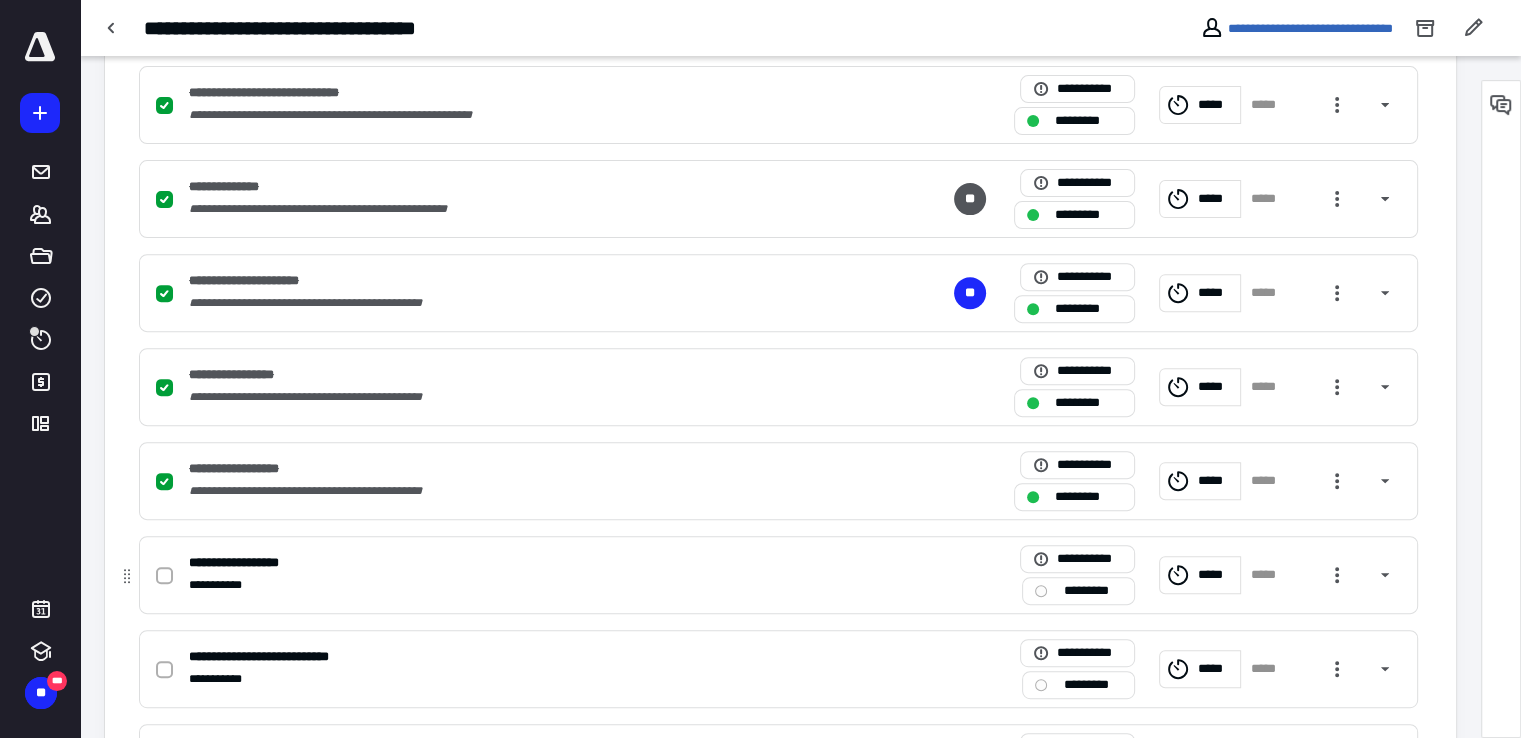 click 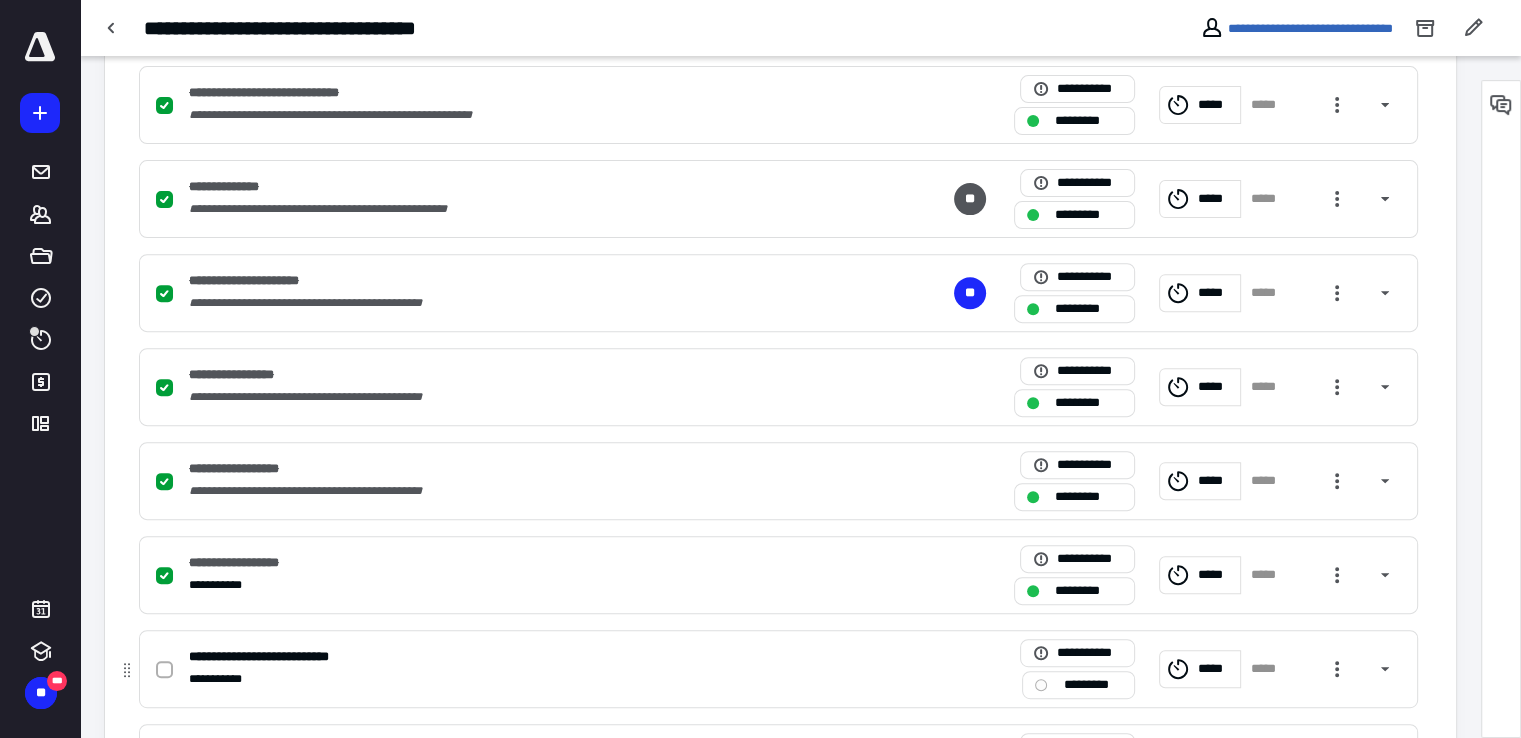 click at bounding box center [168, 669] 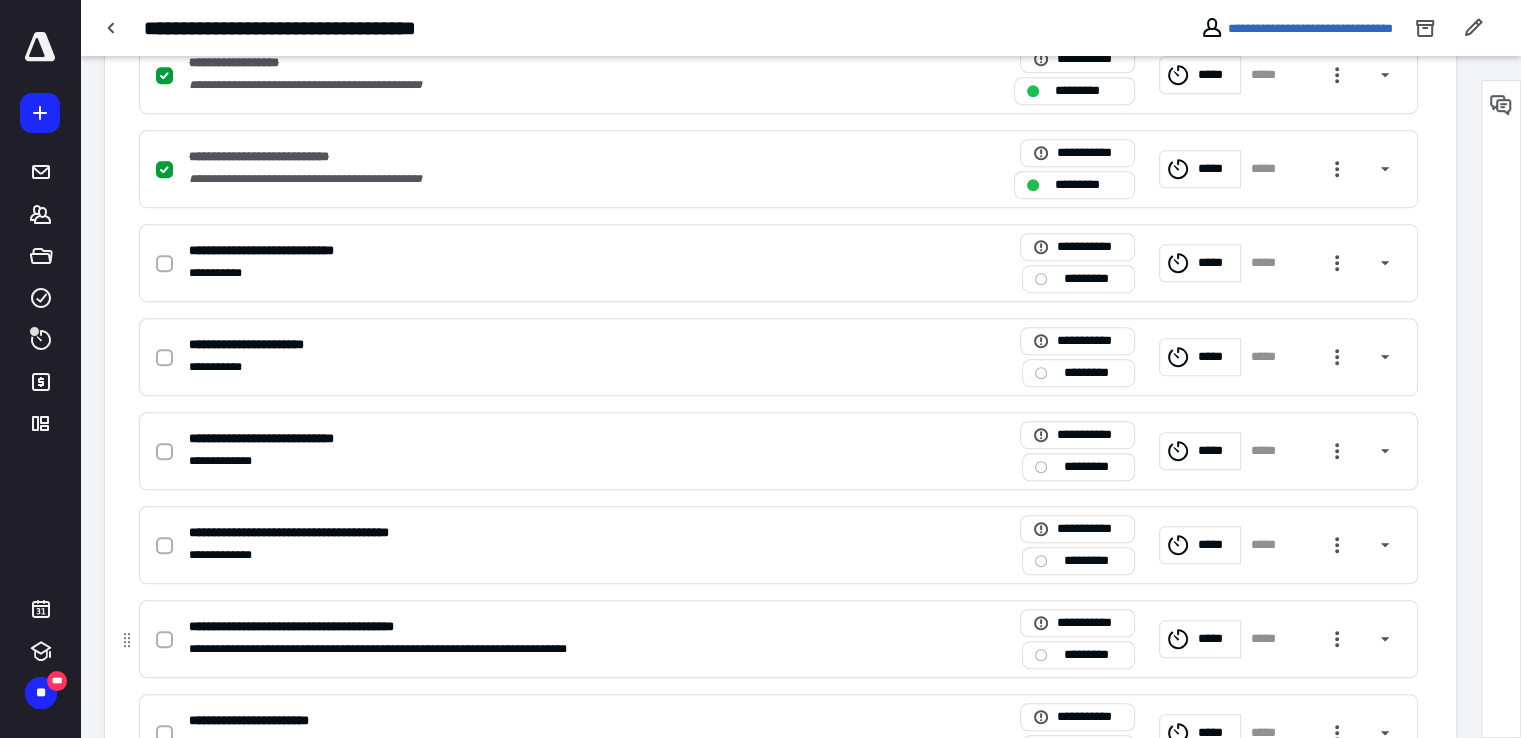 scroll, scrollTop: 1300, scrollLeft: 0, axis: vertical 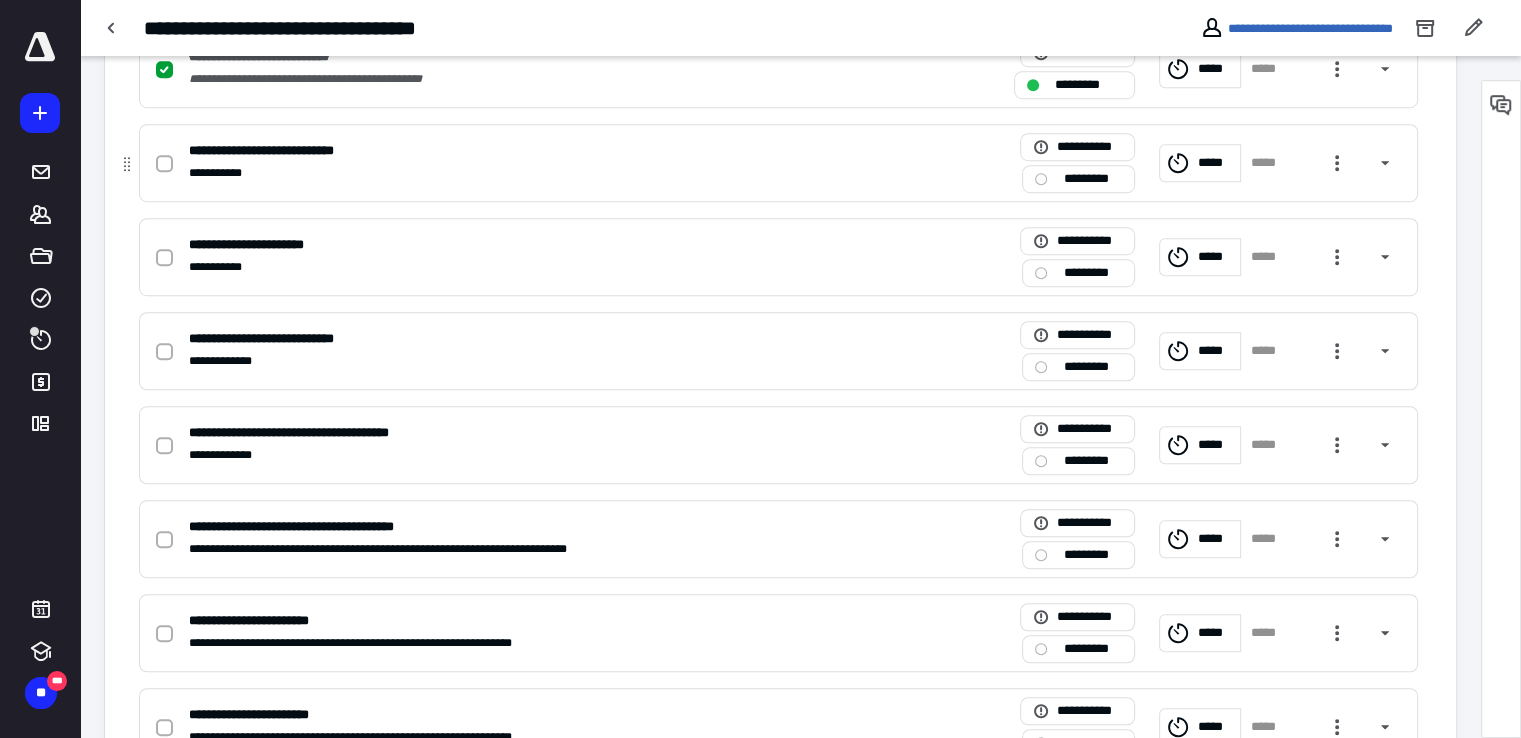 click at bounding box center [164, 164] 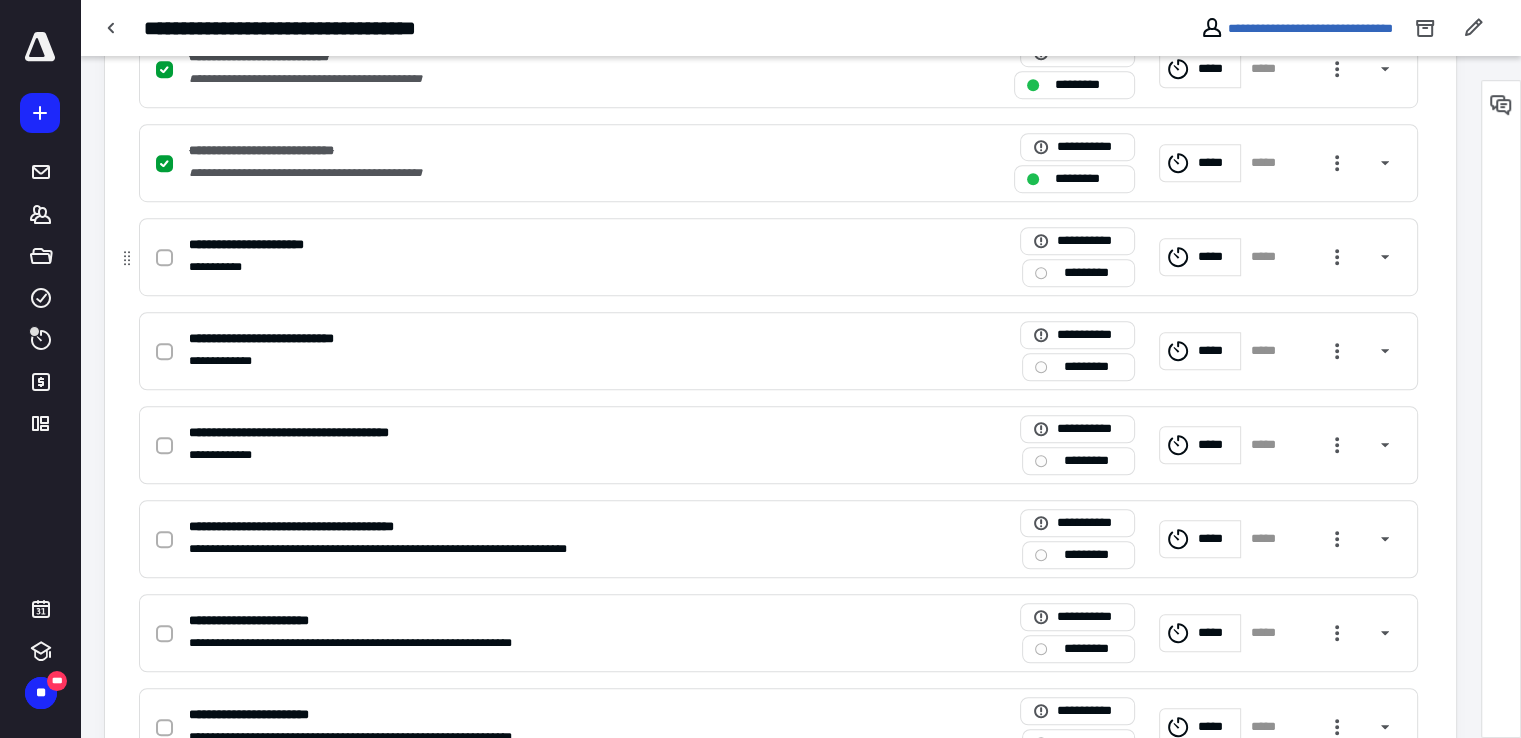 click 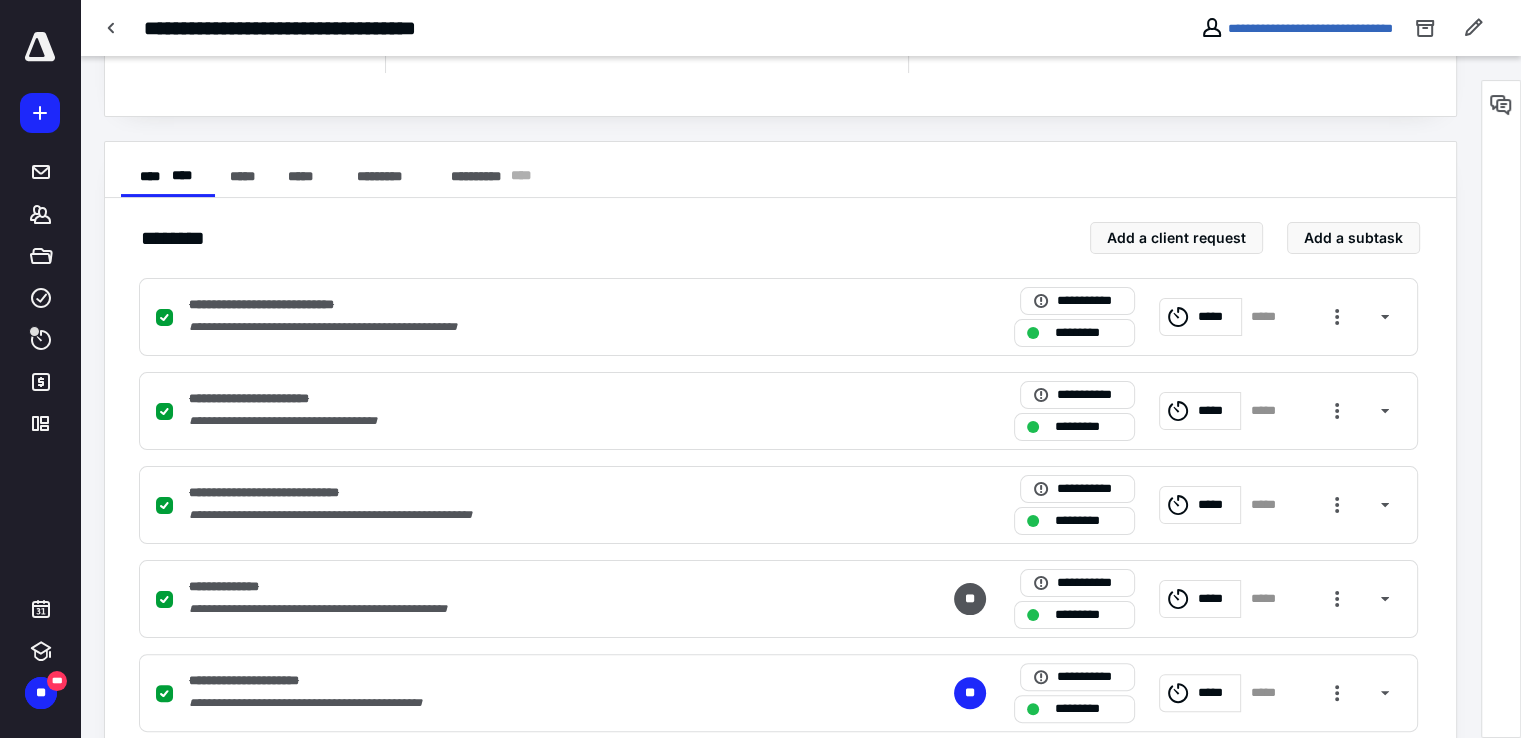 scroll, scrollTop: 0, scrollLeft: 0, axis: both 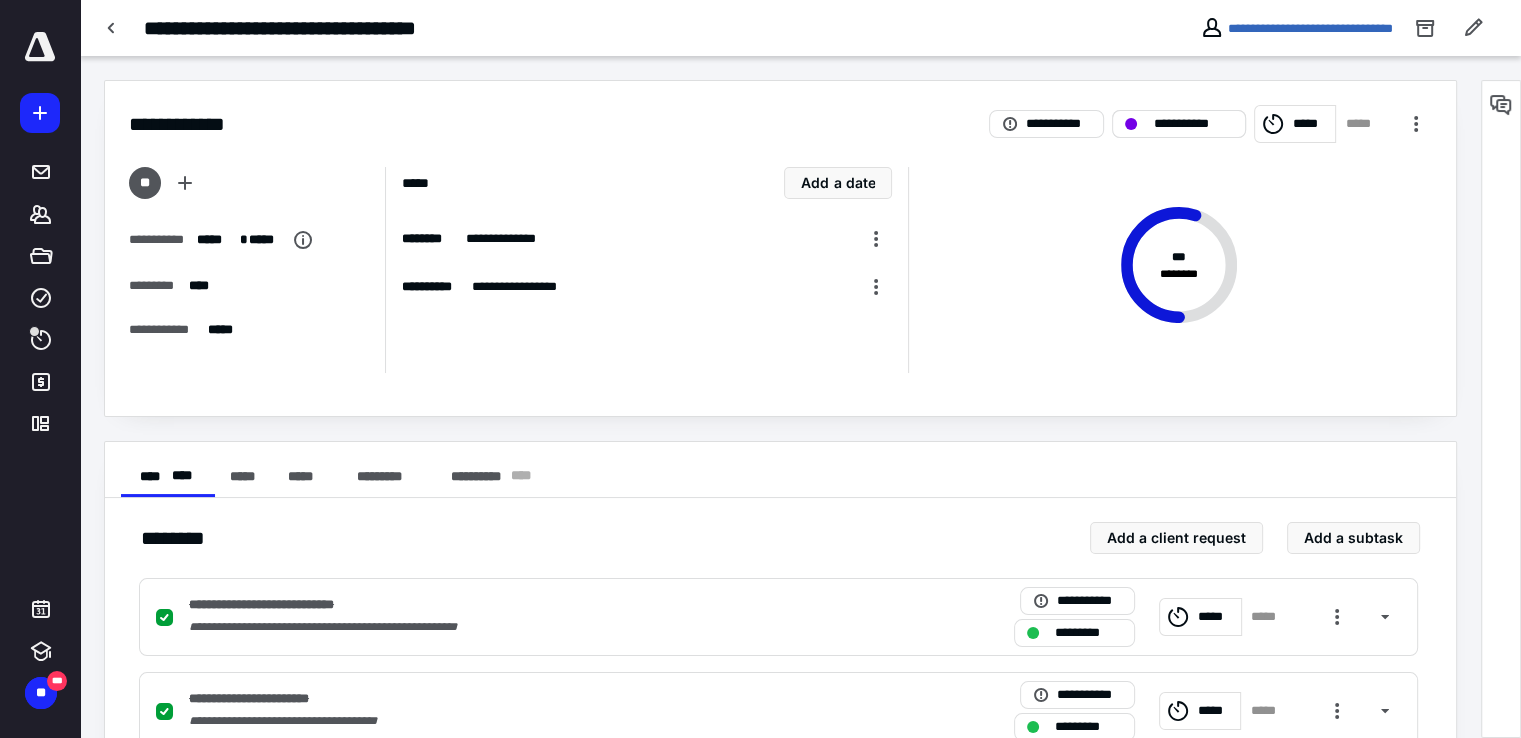 click on "**********" at bounding box center [1193, 124] 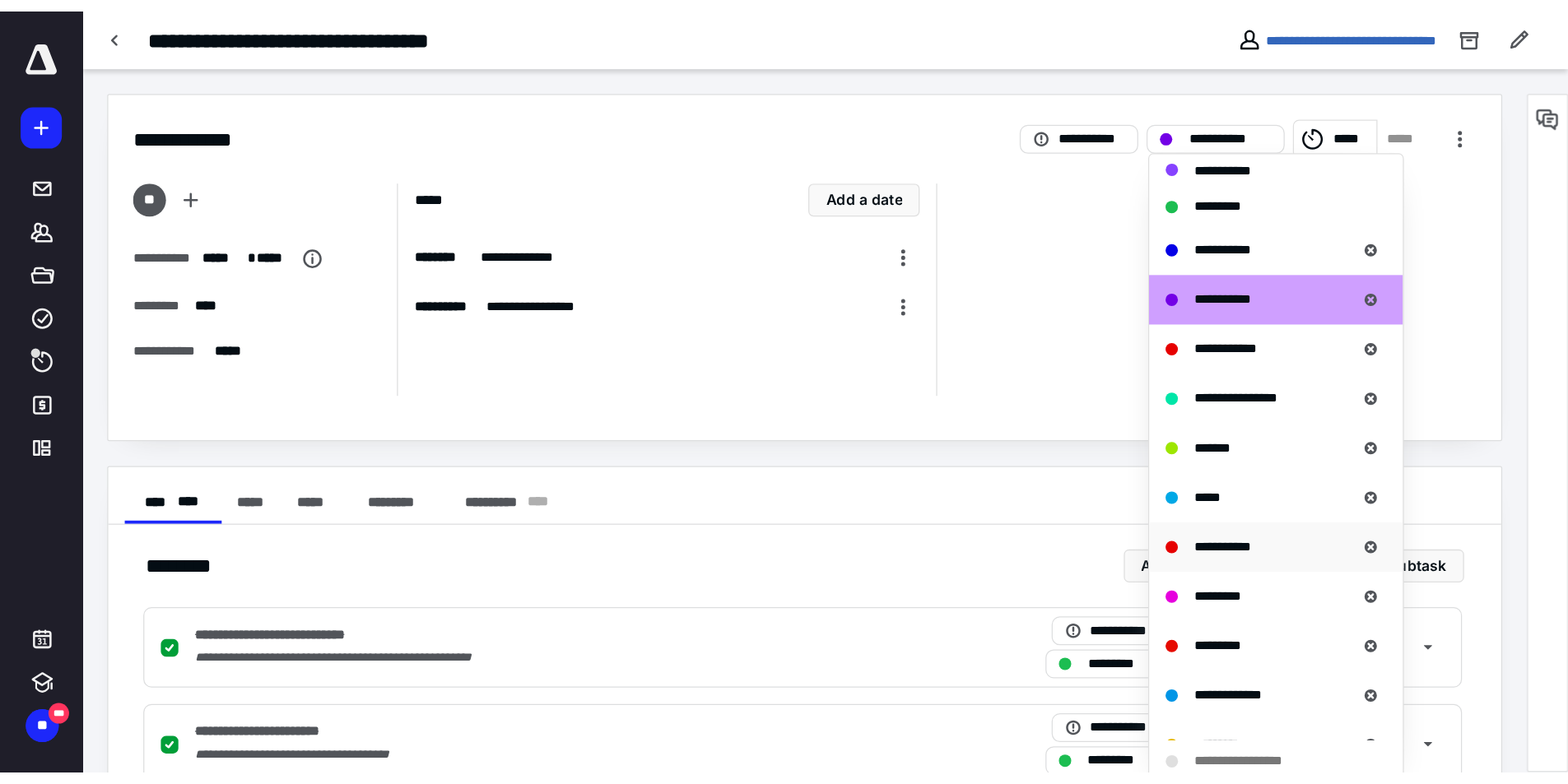 scroll, scrollTop: 329, scrollLeft: 0, axis: vertical 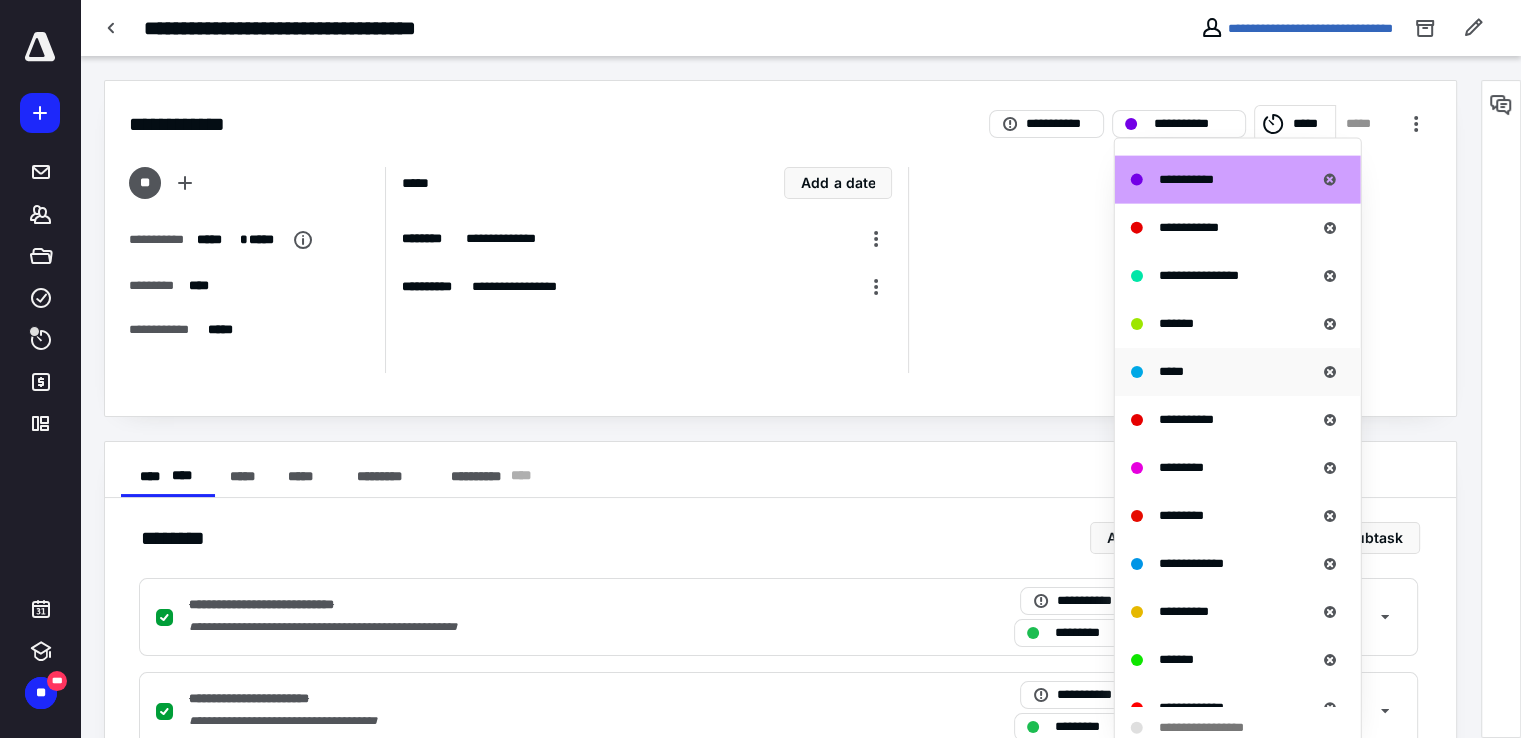 click on "*****" at bounding box center [1171, 370] 